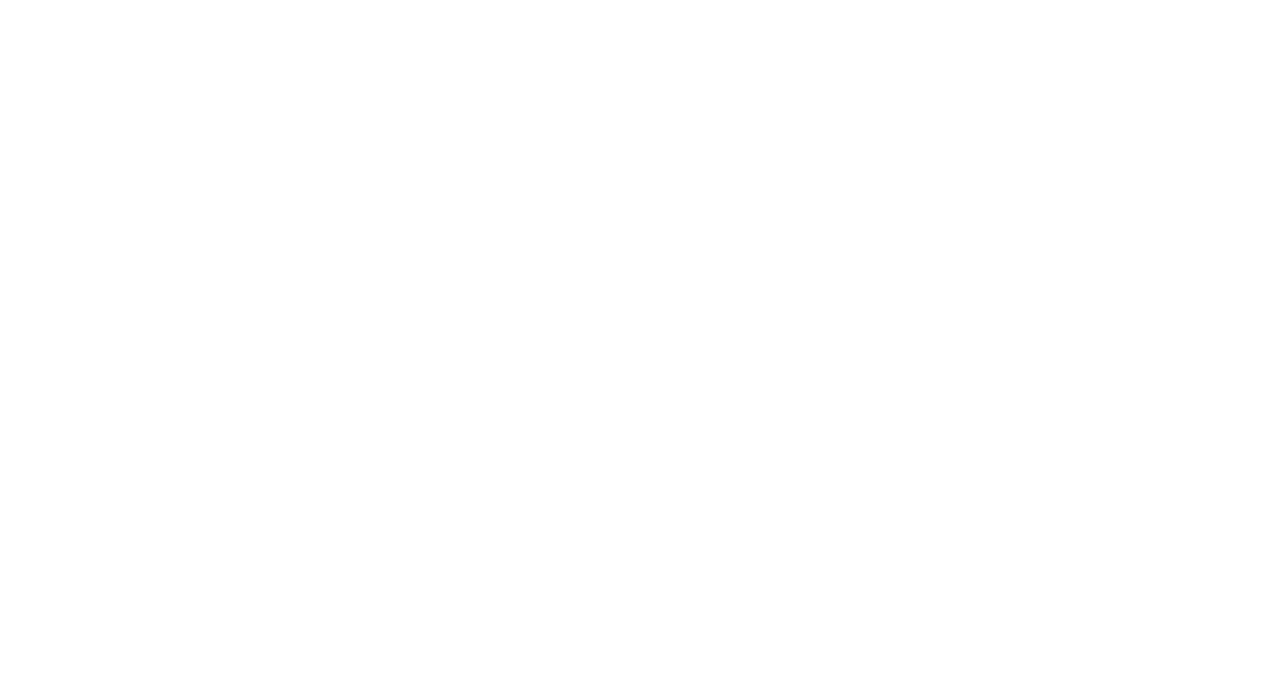 scroll, scrollTop: 0, scrollLeft: 0, axis: both 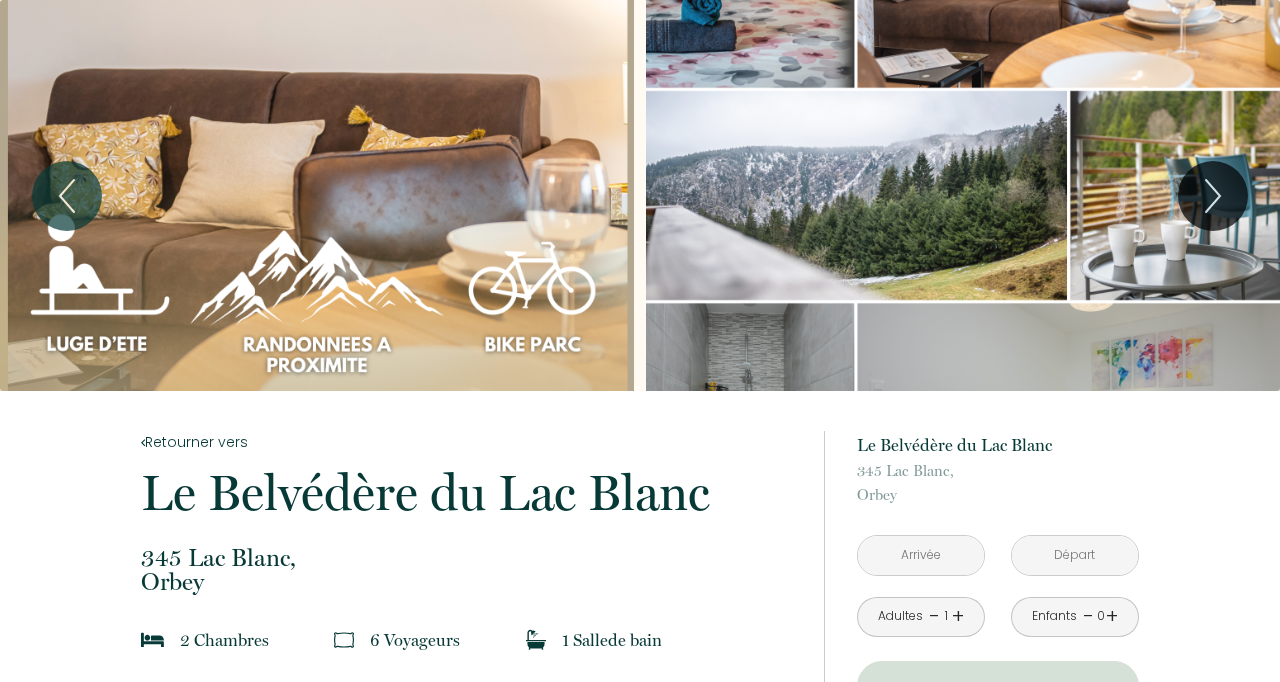 click 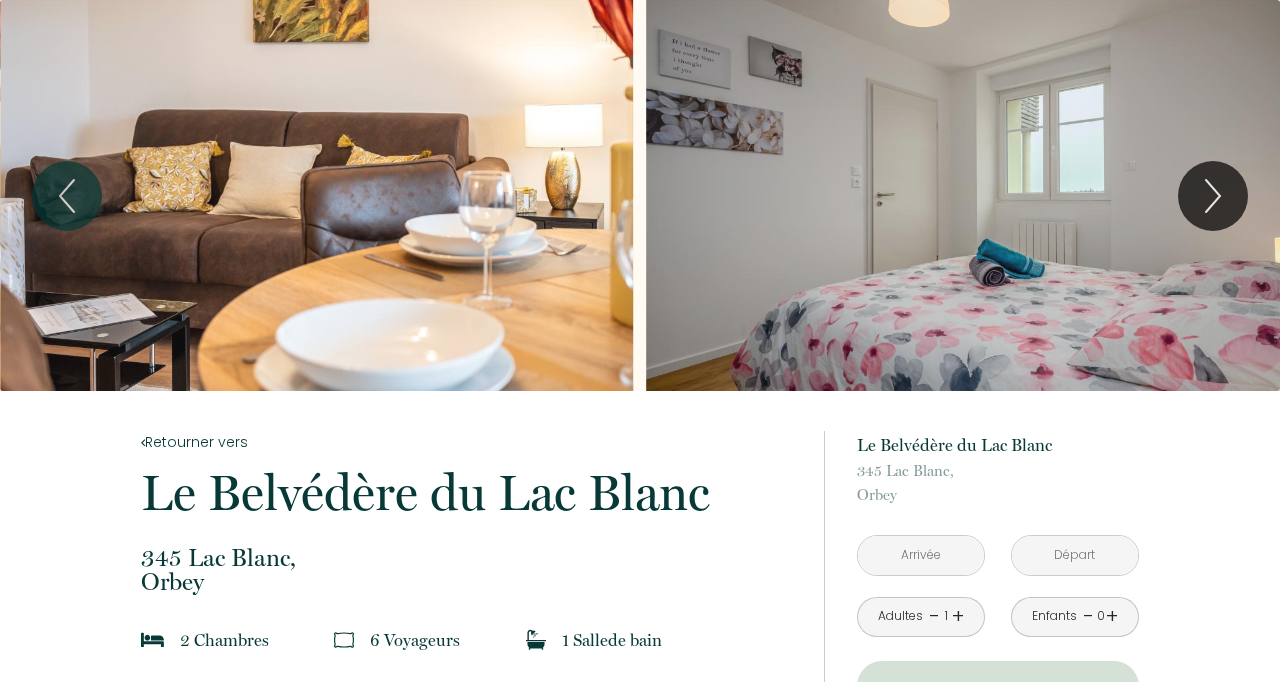 click 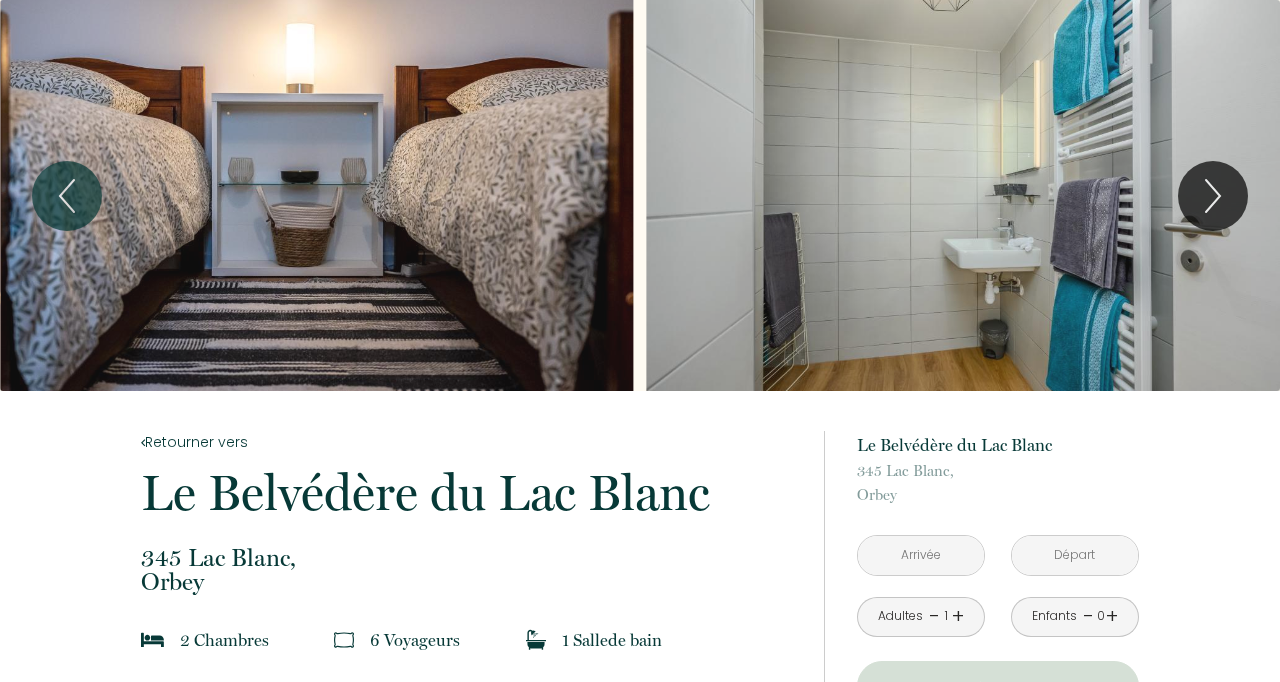 click 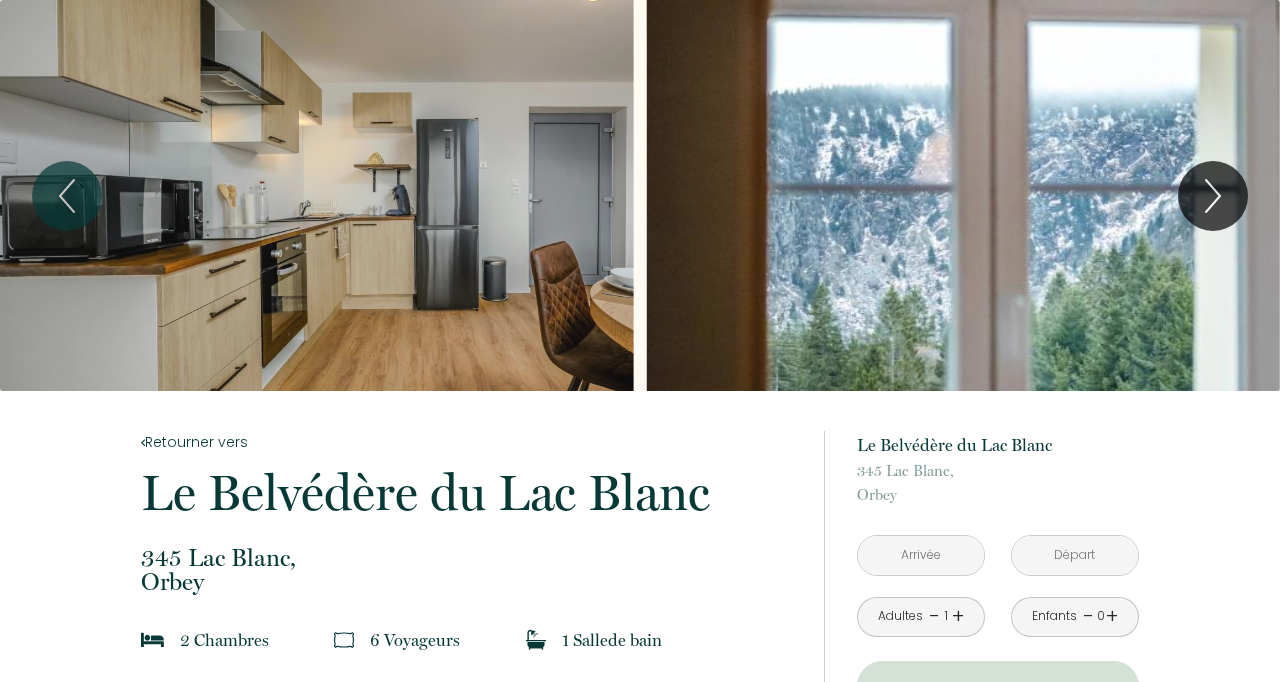 click 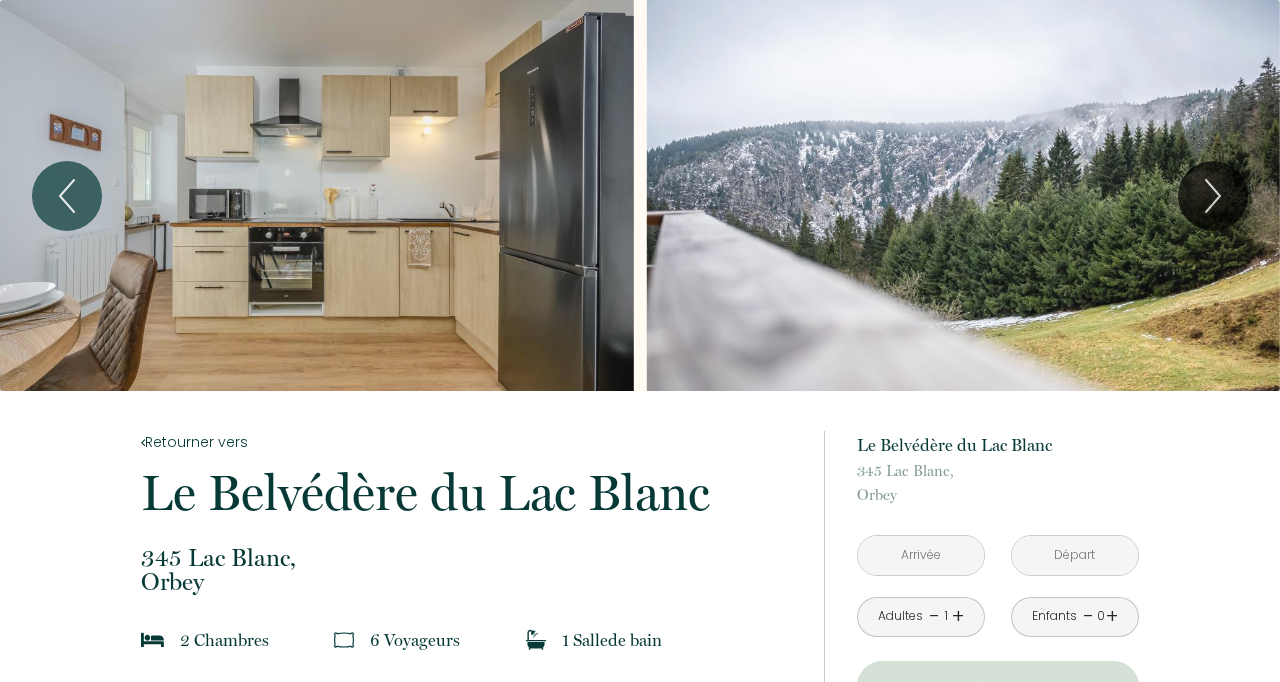 click 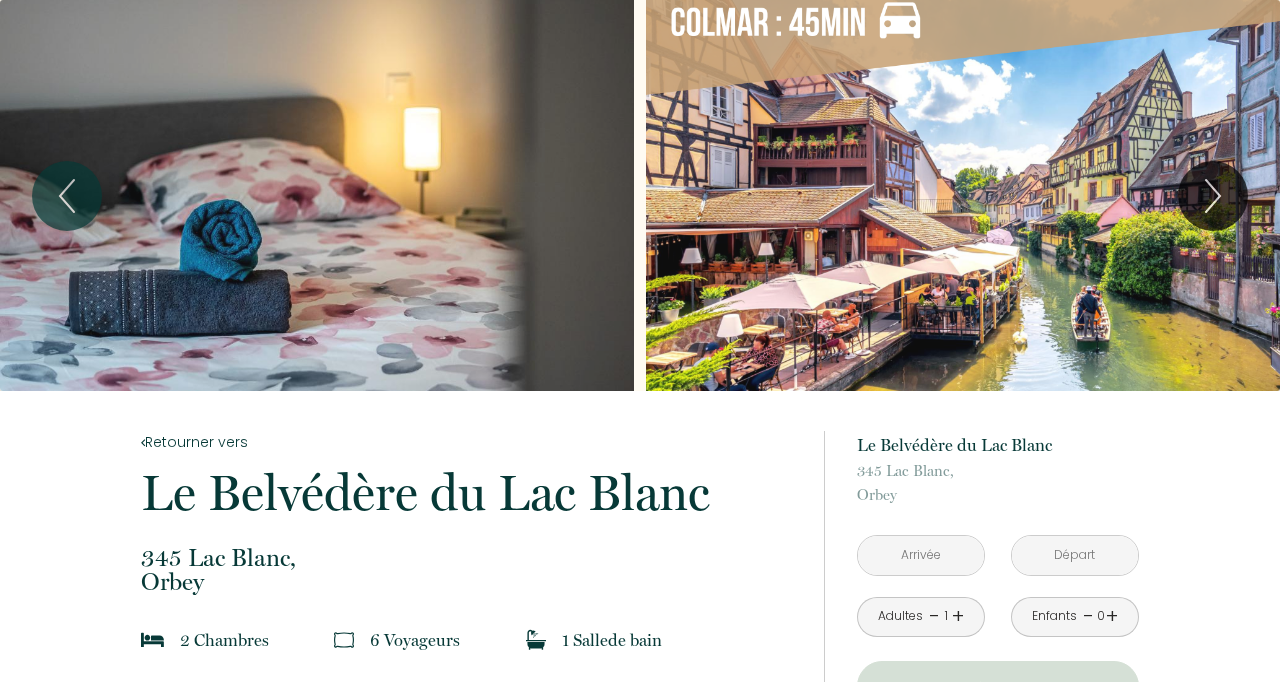 click 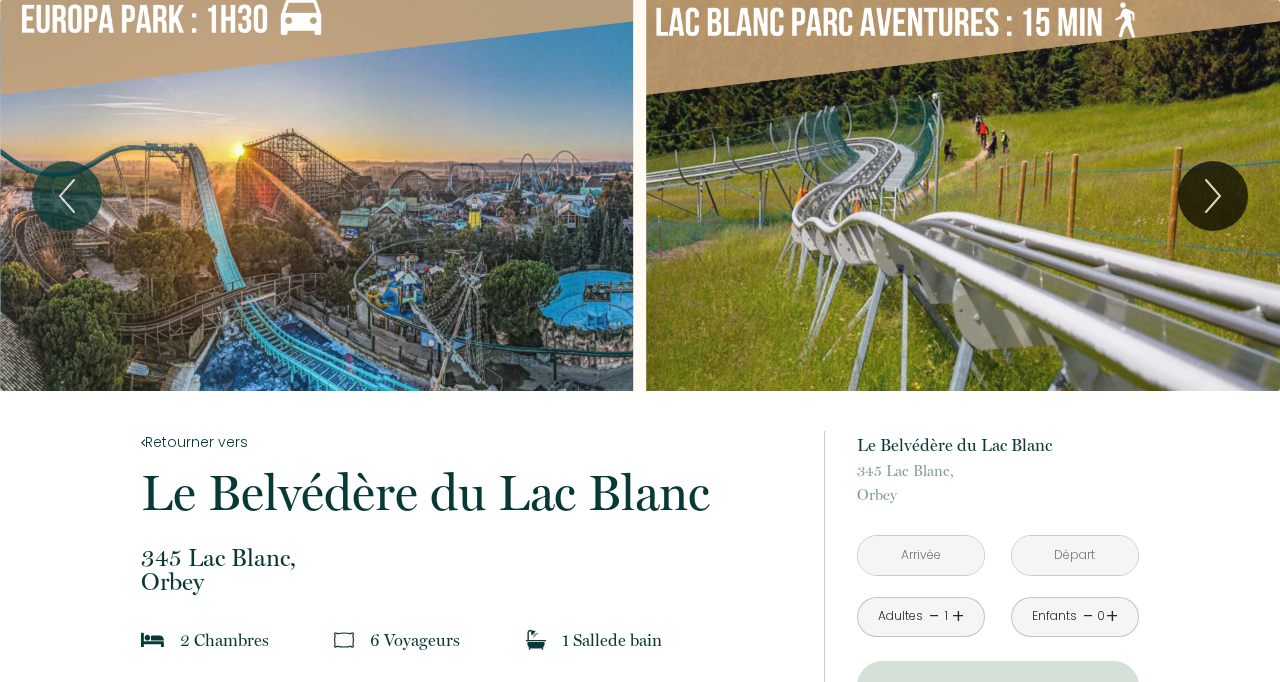 click 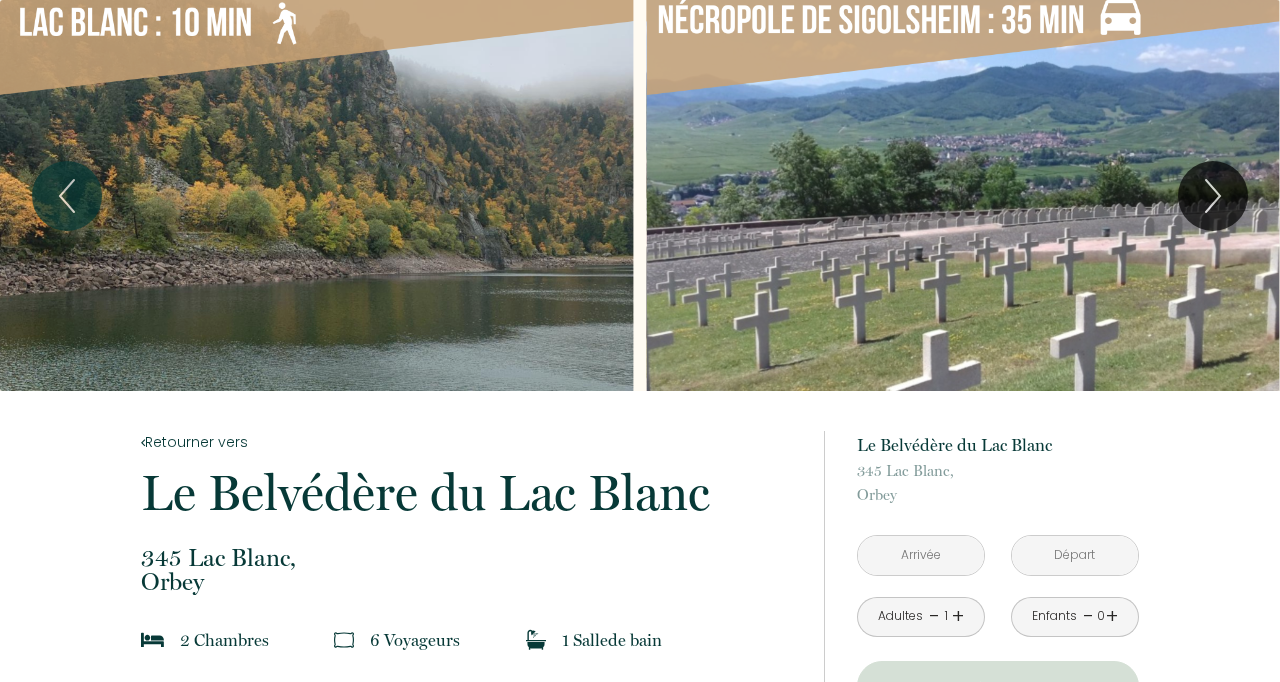 click 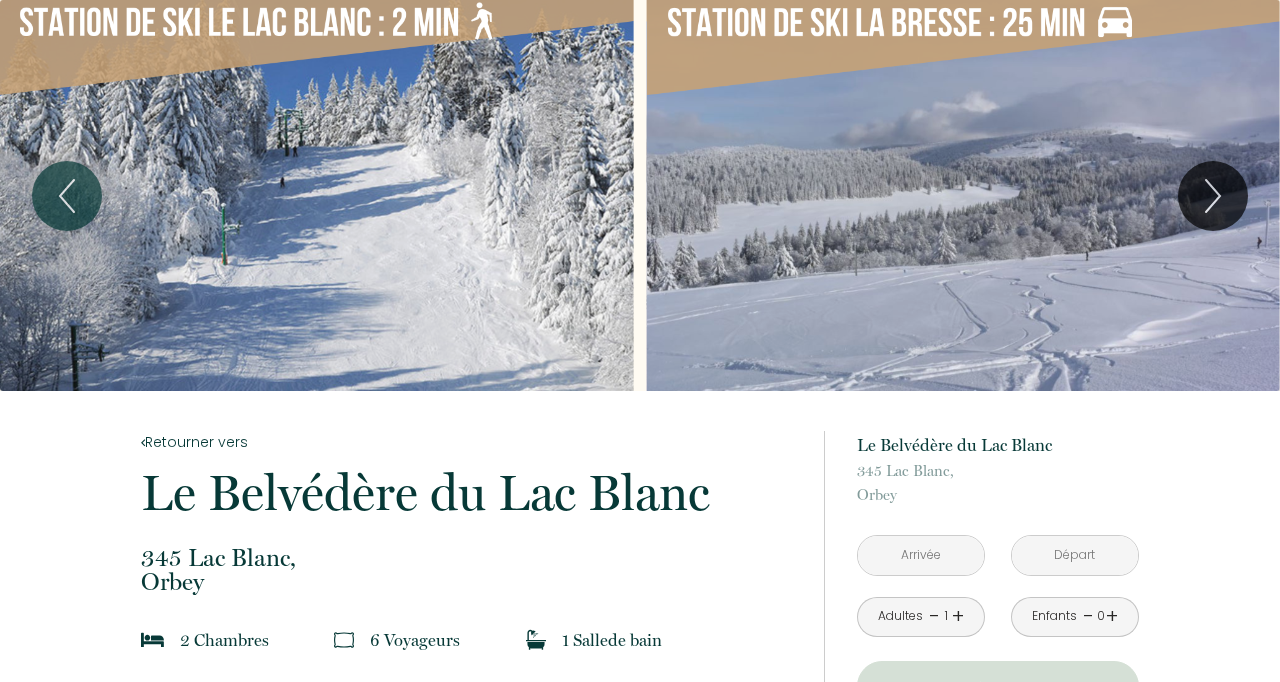 click 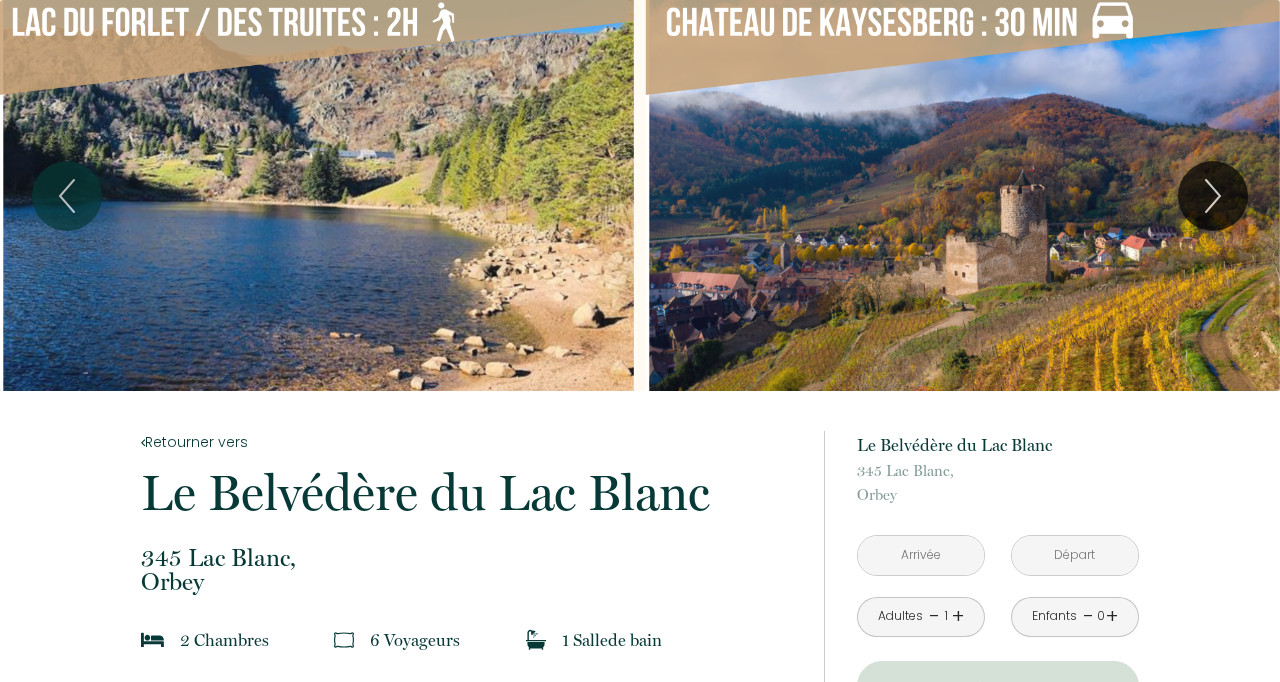 click 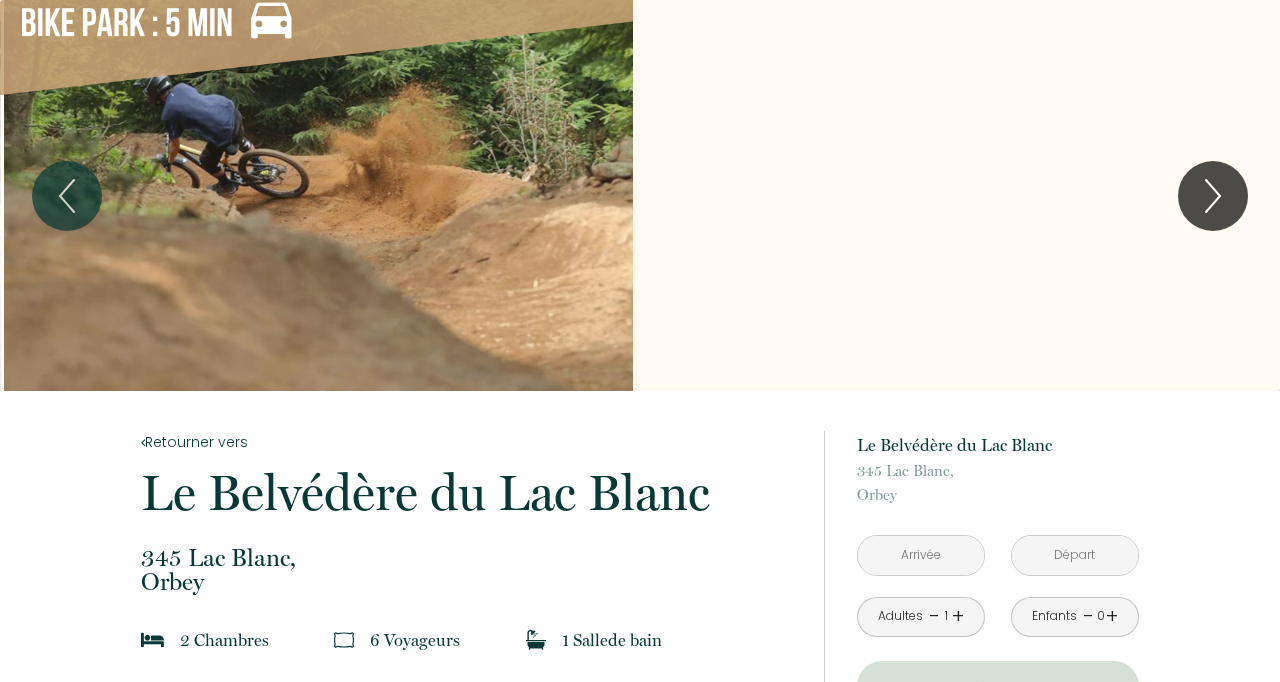 click 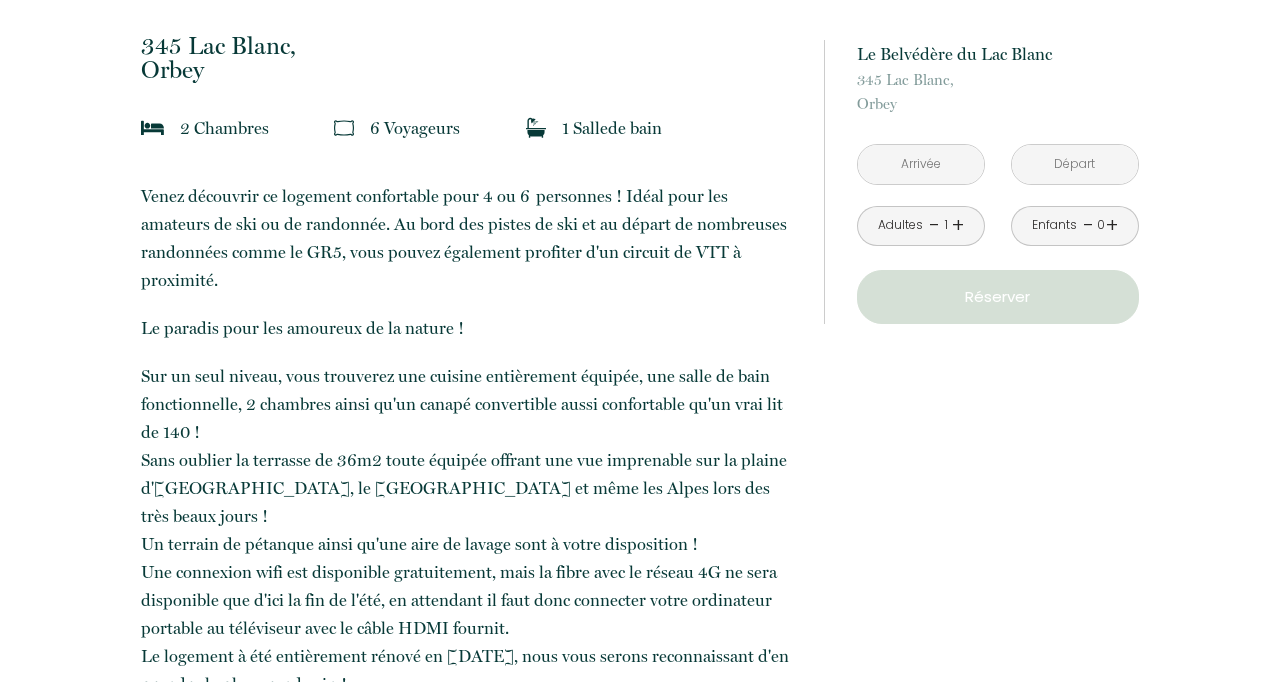 scroll, scrollTop: 510, scrollLeft: 0, axis: vertical 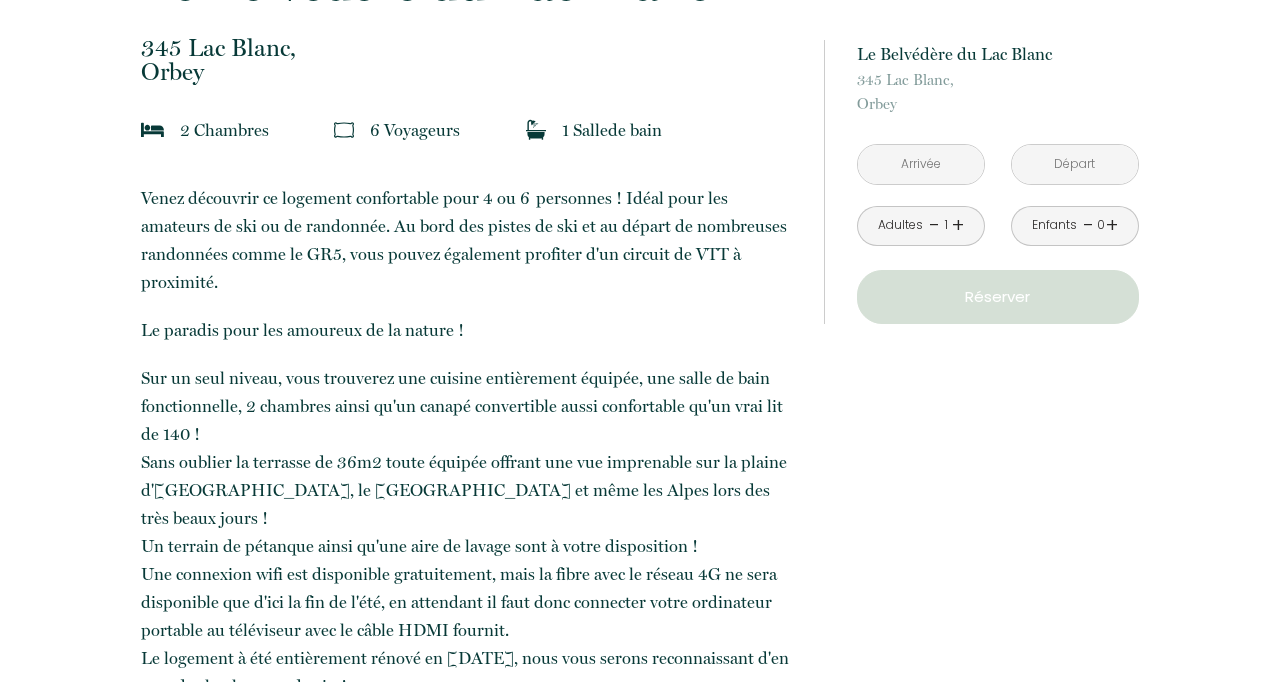 click at bounding box center [921, 164] 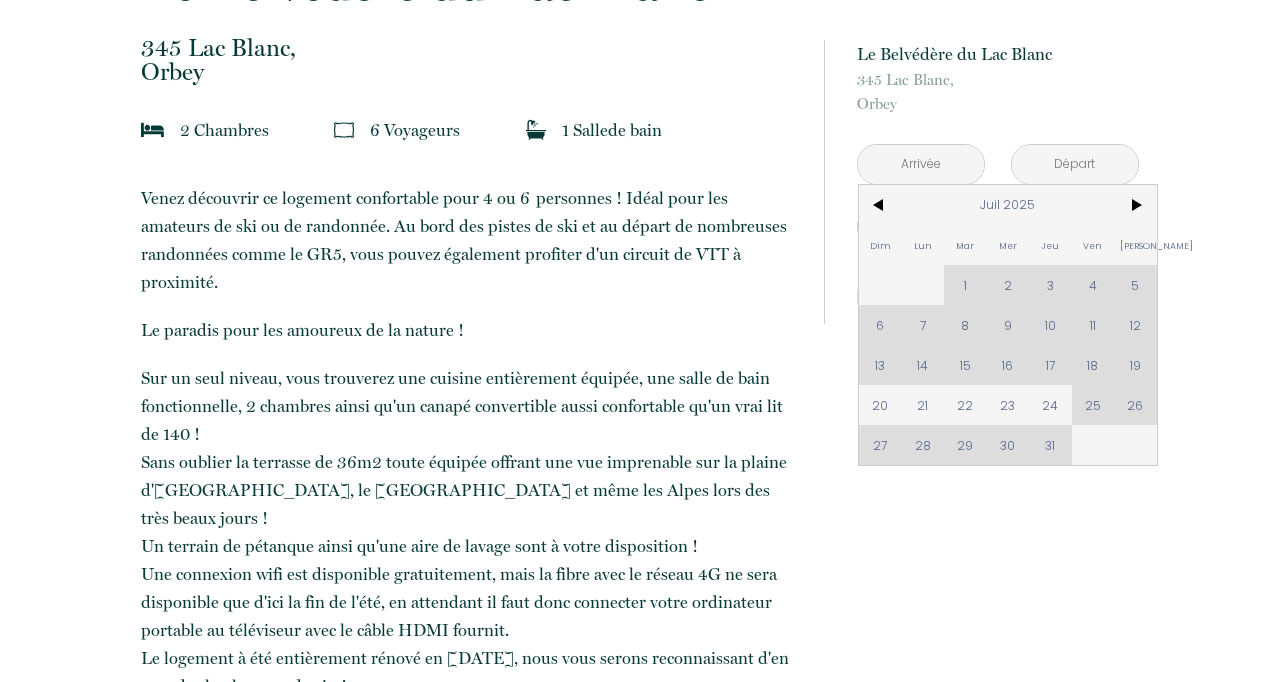 click on ">" at bounding box center [1135, 205] 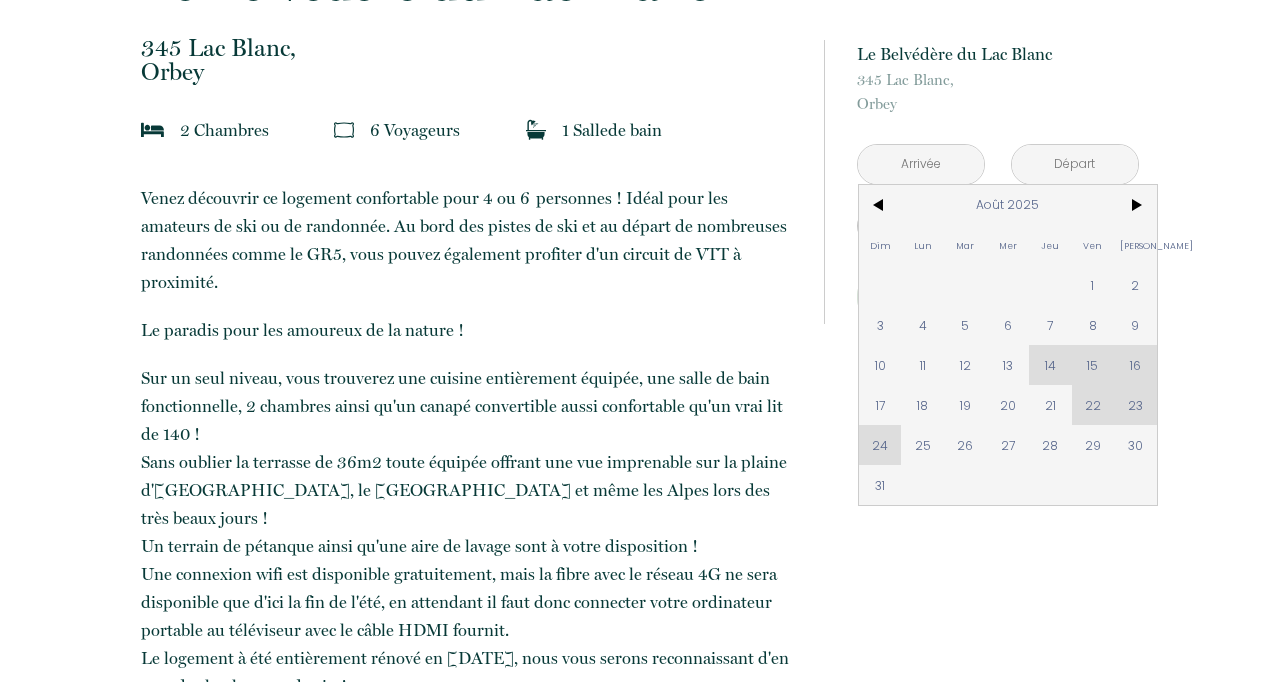 click on ">" at bounding box center [1135, 205] 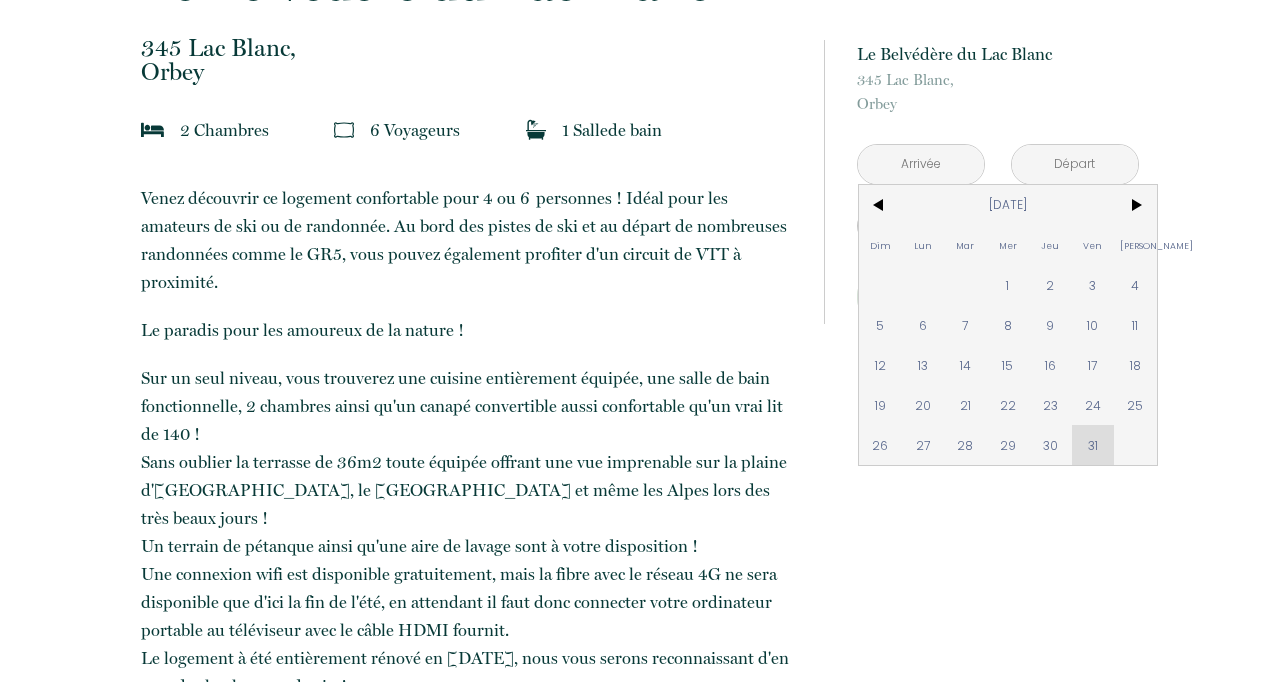 click on "10" at bounding box center (1093, 325) 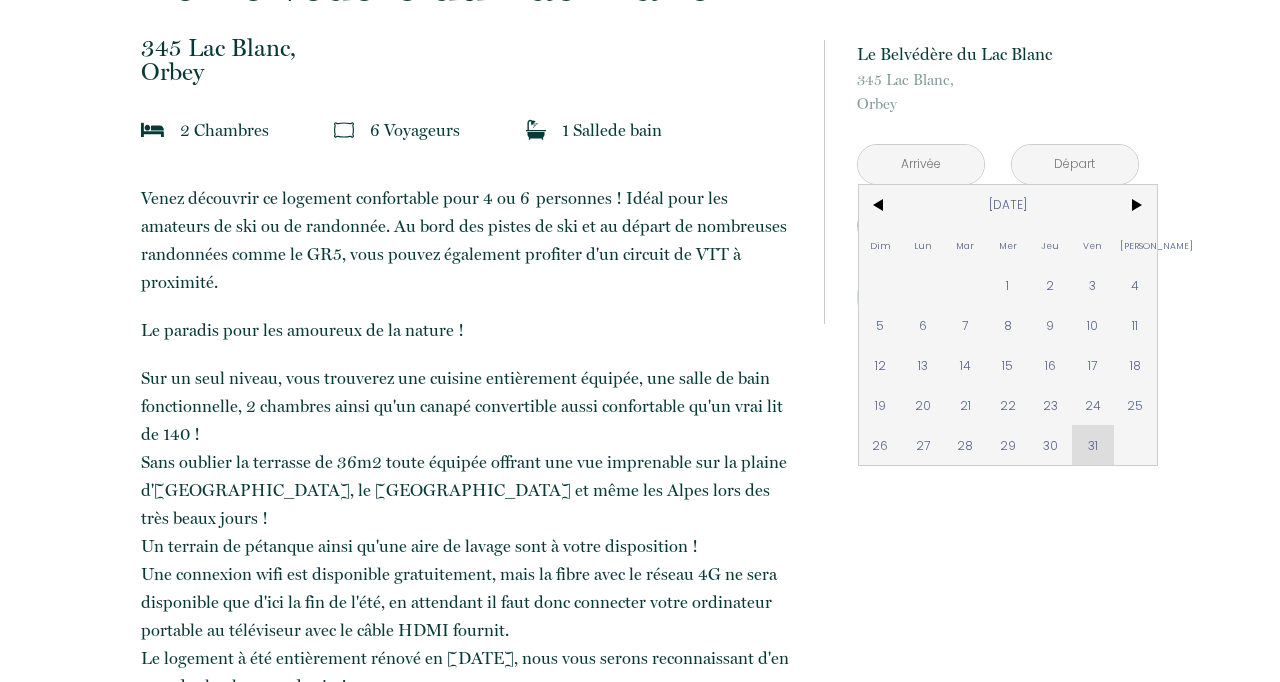 click on "Adultes   -   1   +" at bounding box center [921, 226] 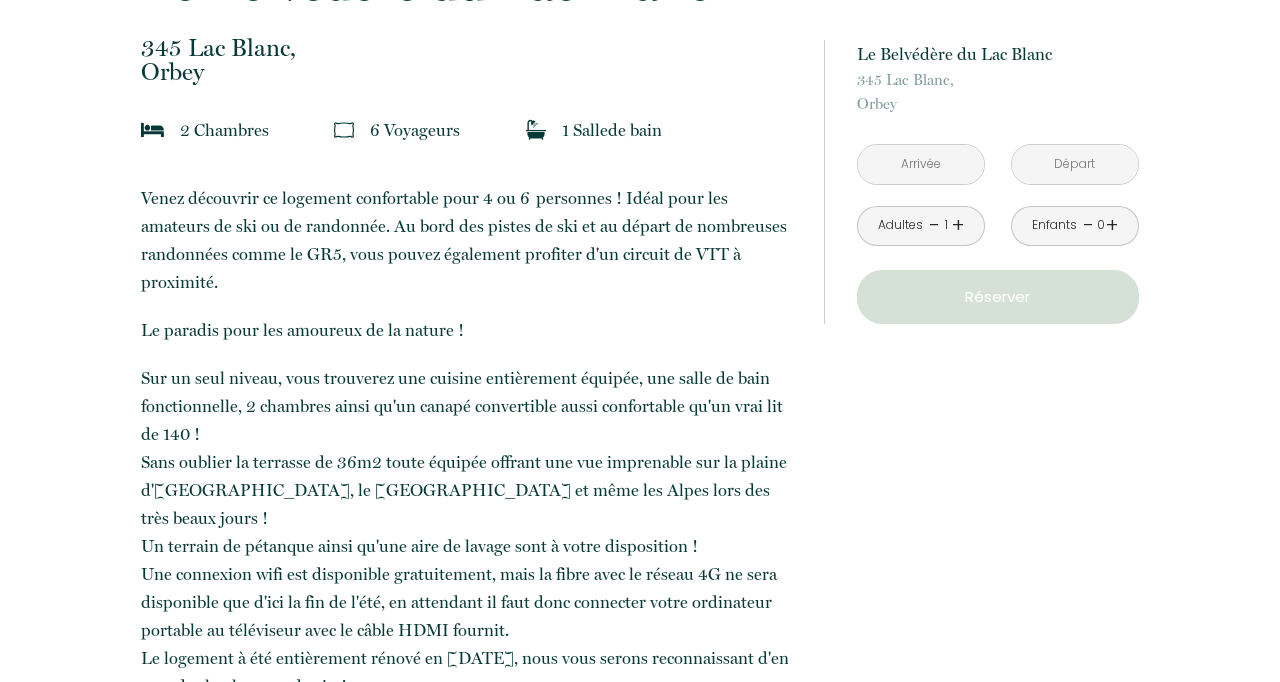 type on "[DATE]" 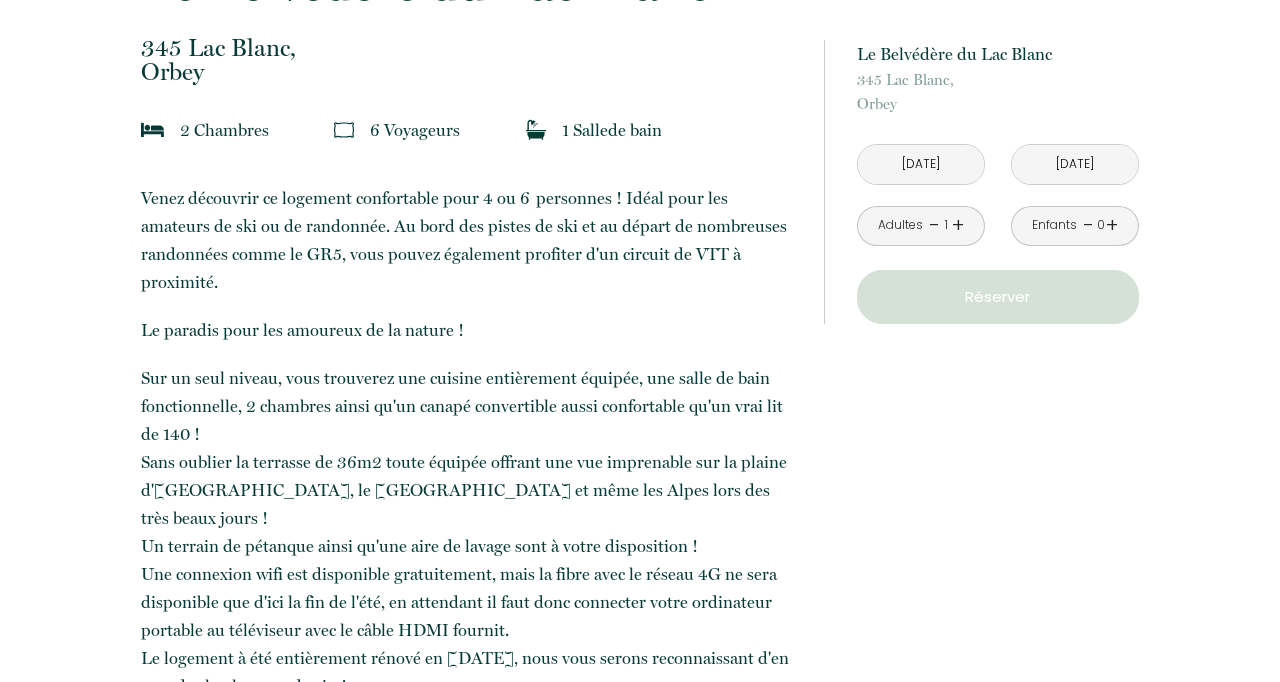 scroll, scrollTop: 478, scrollLeft: 0, axis: vertical 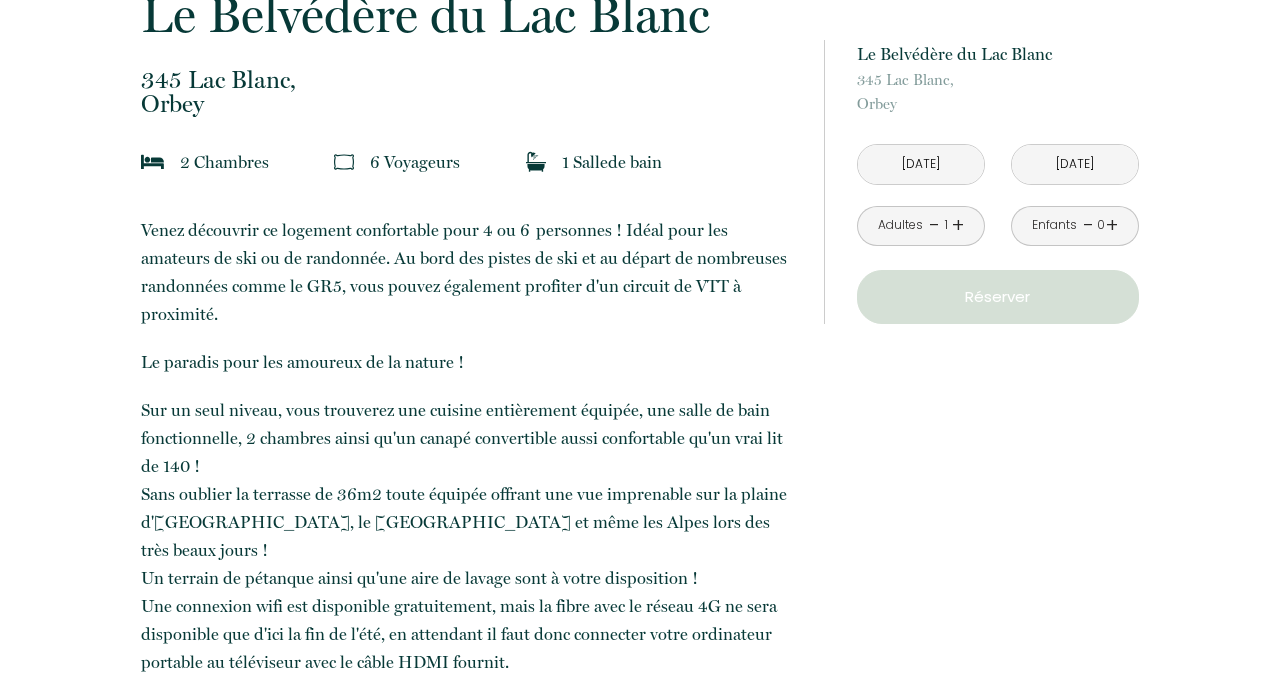 click on "[DATE]" at bounding box center [921, 164] 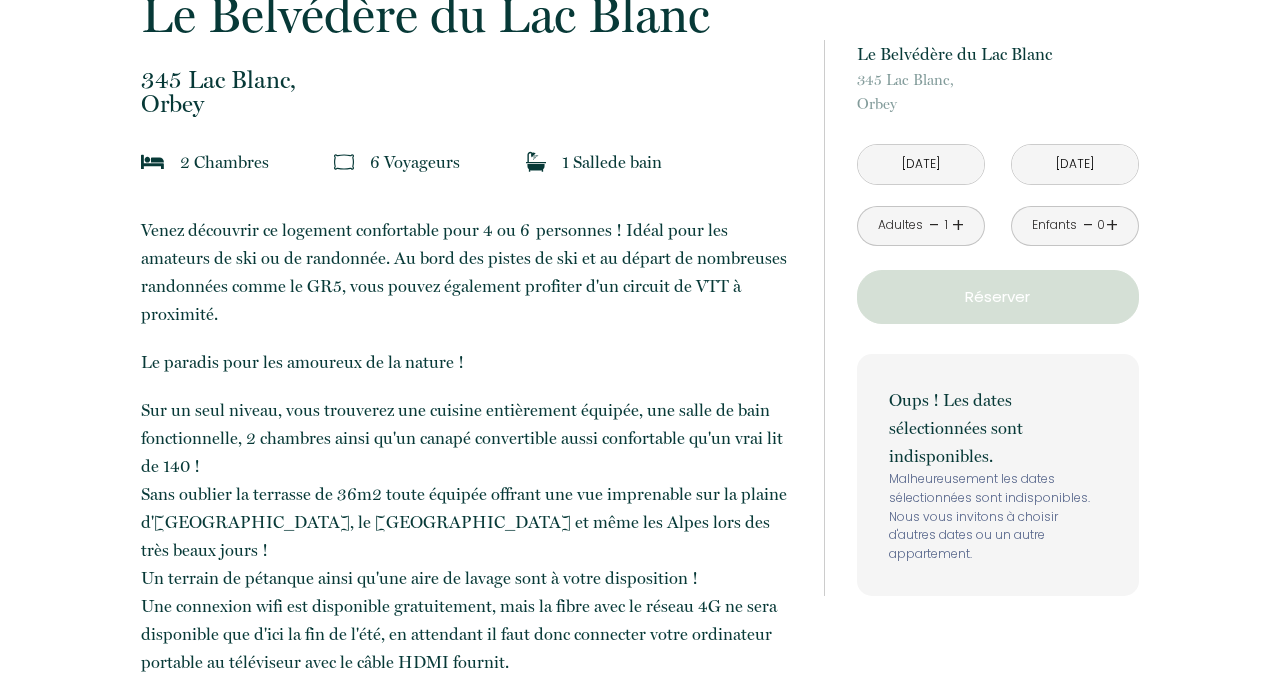 click on "[DATE]" at bounding box center [921, 164] 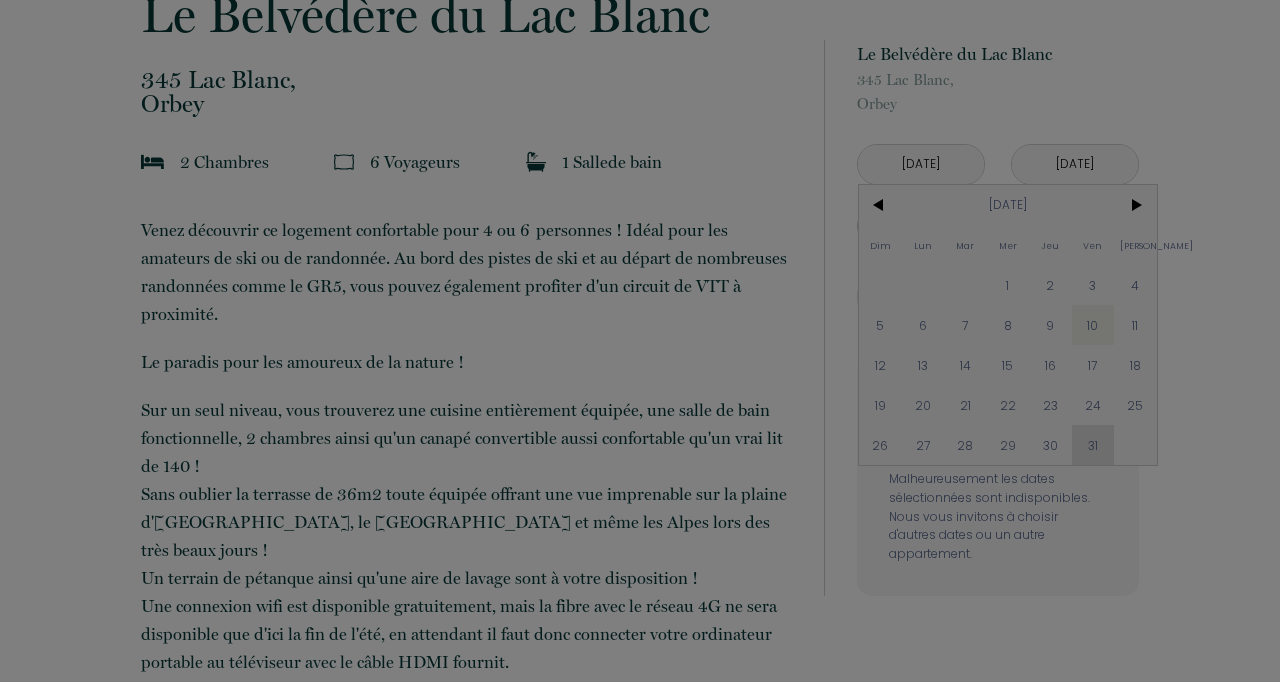 scroll, scrollTop: 394, scrollLeft: 0, axis: vertical 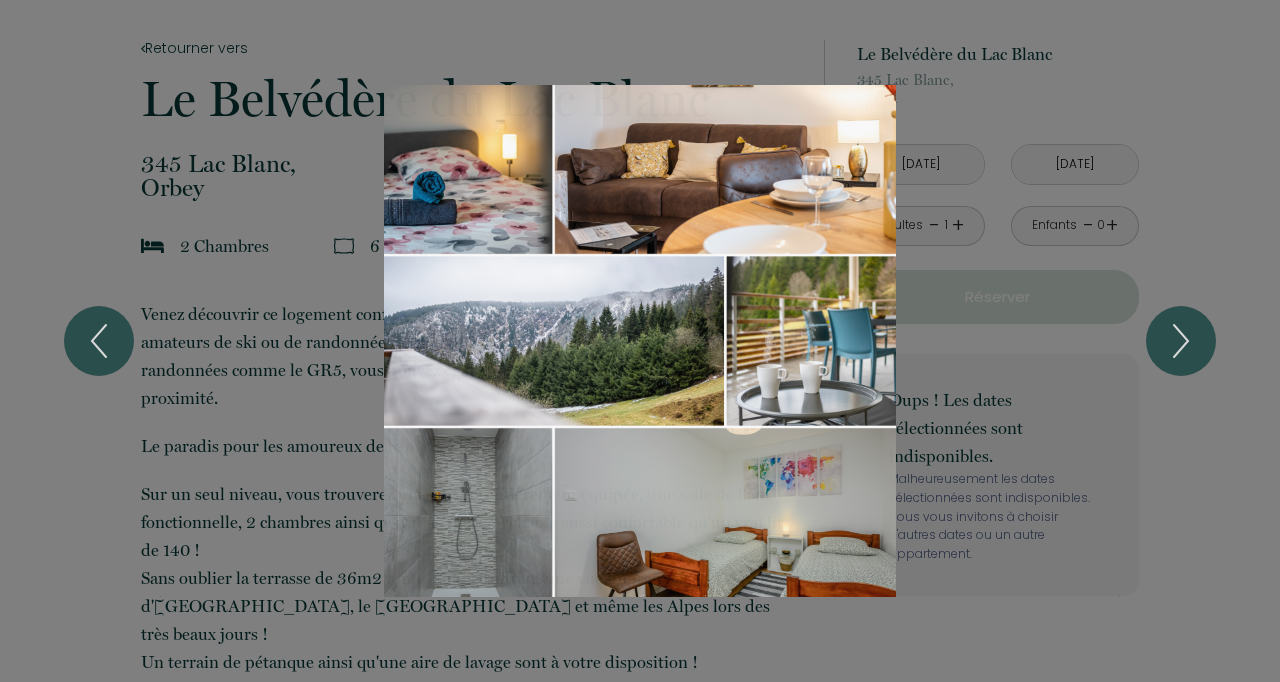 click 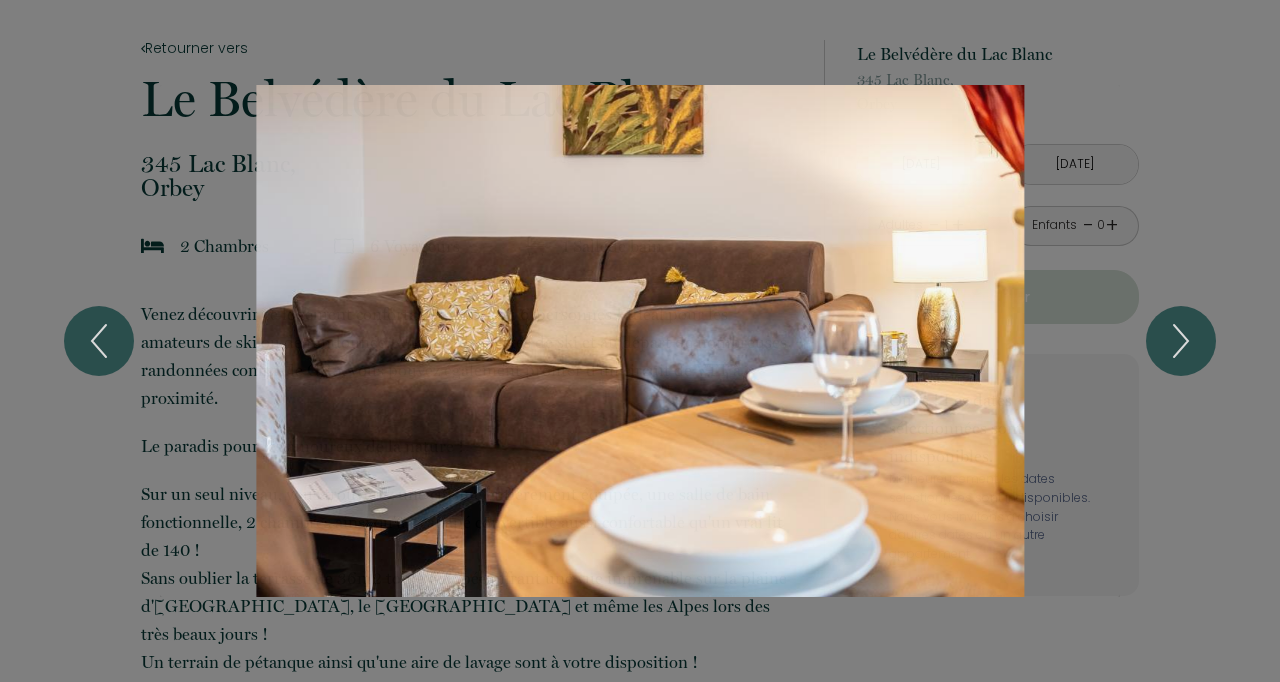 click 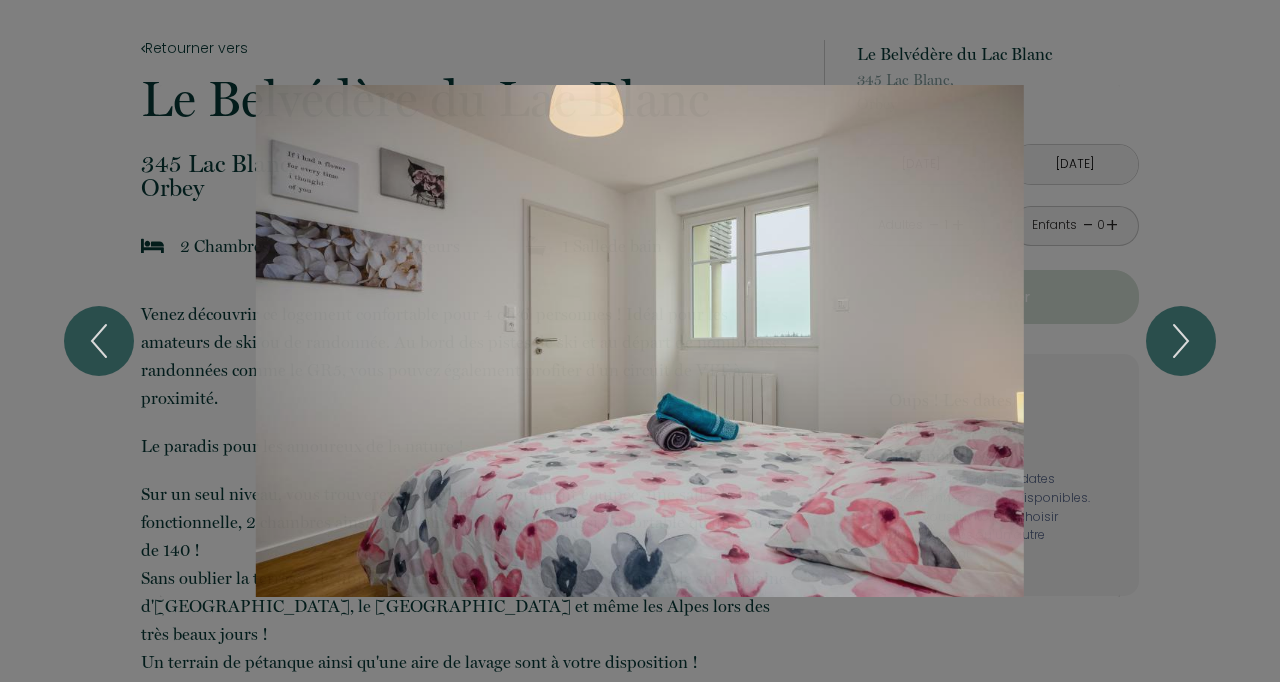 click 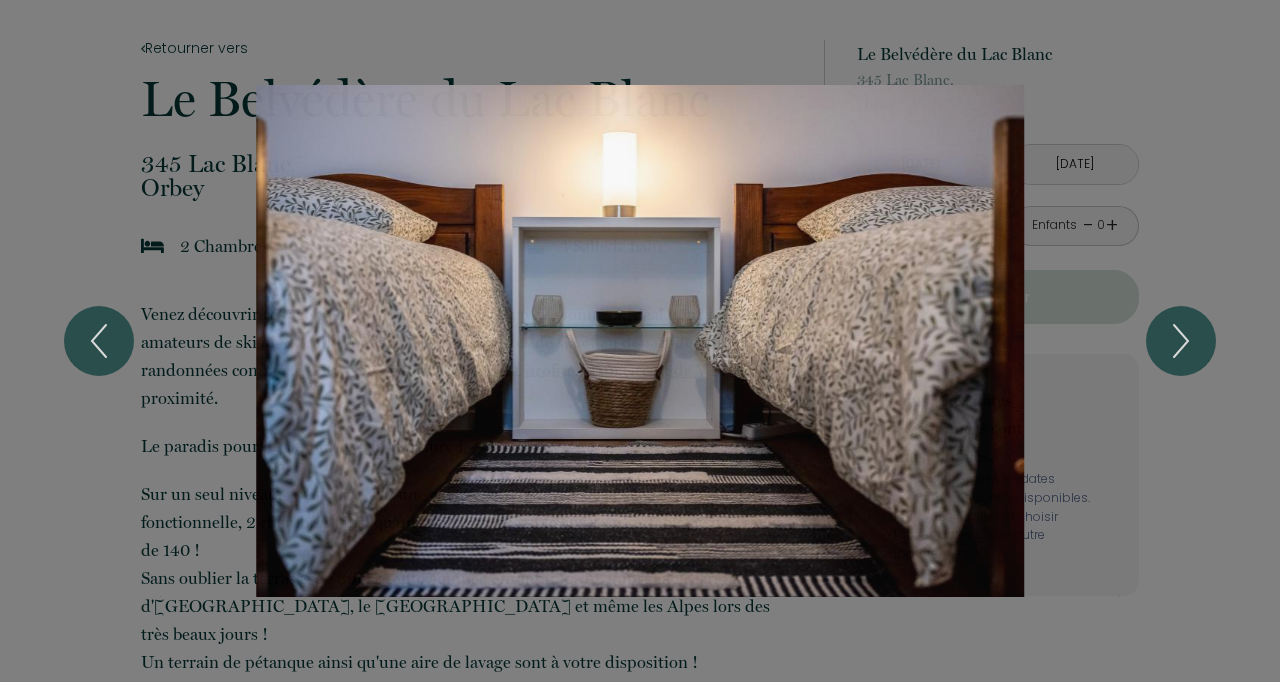 click 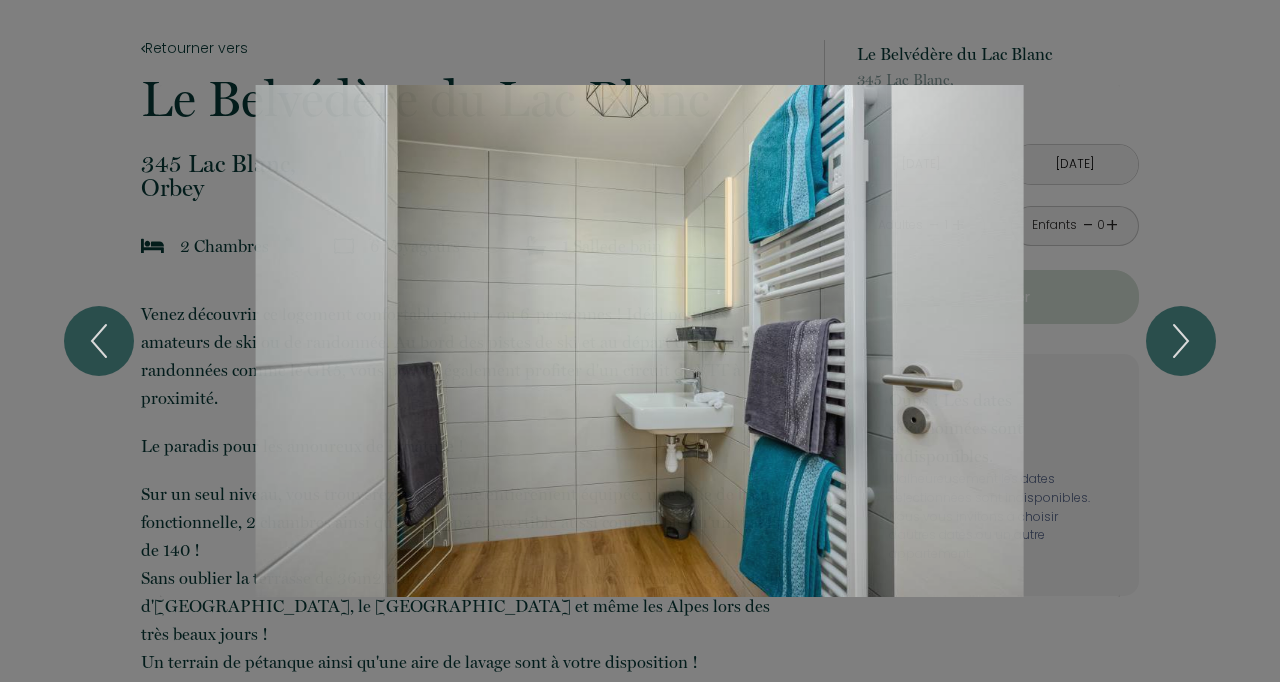 click 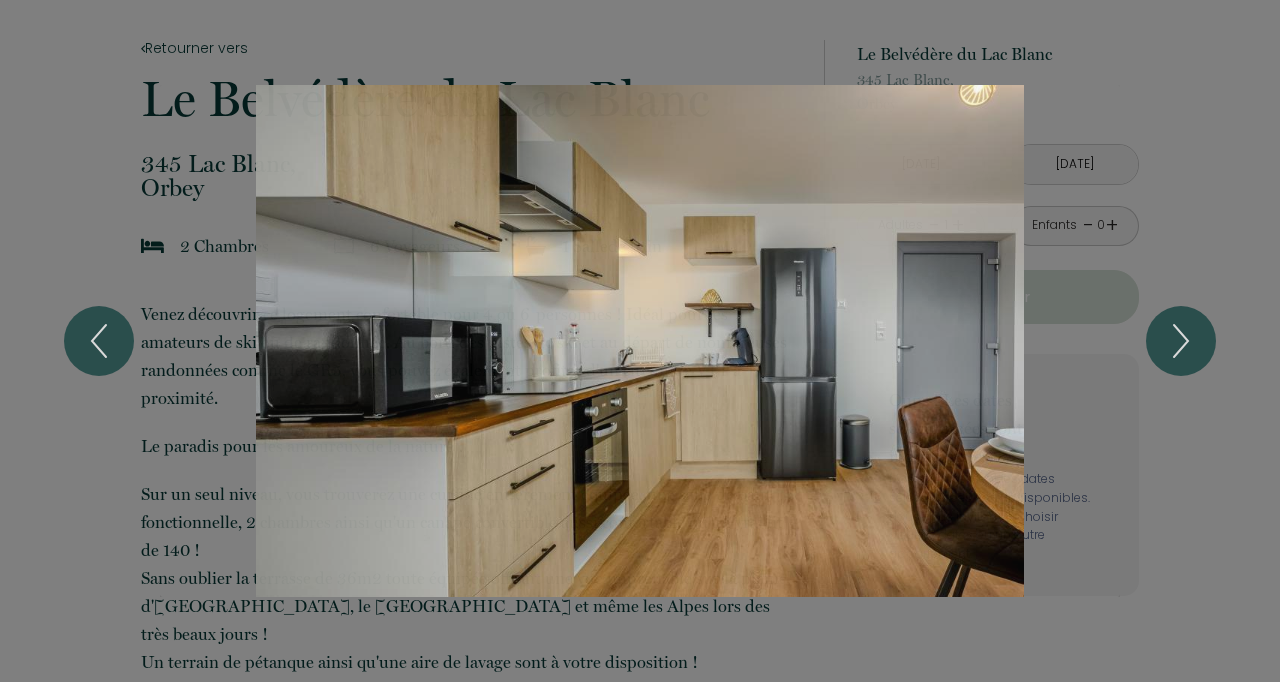 click 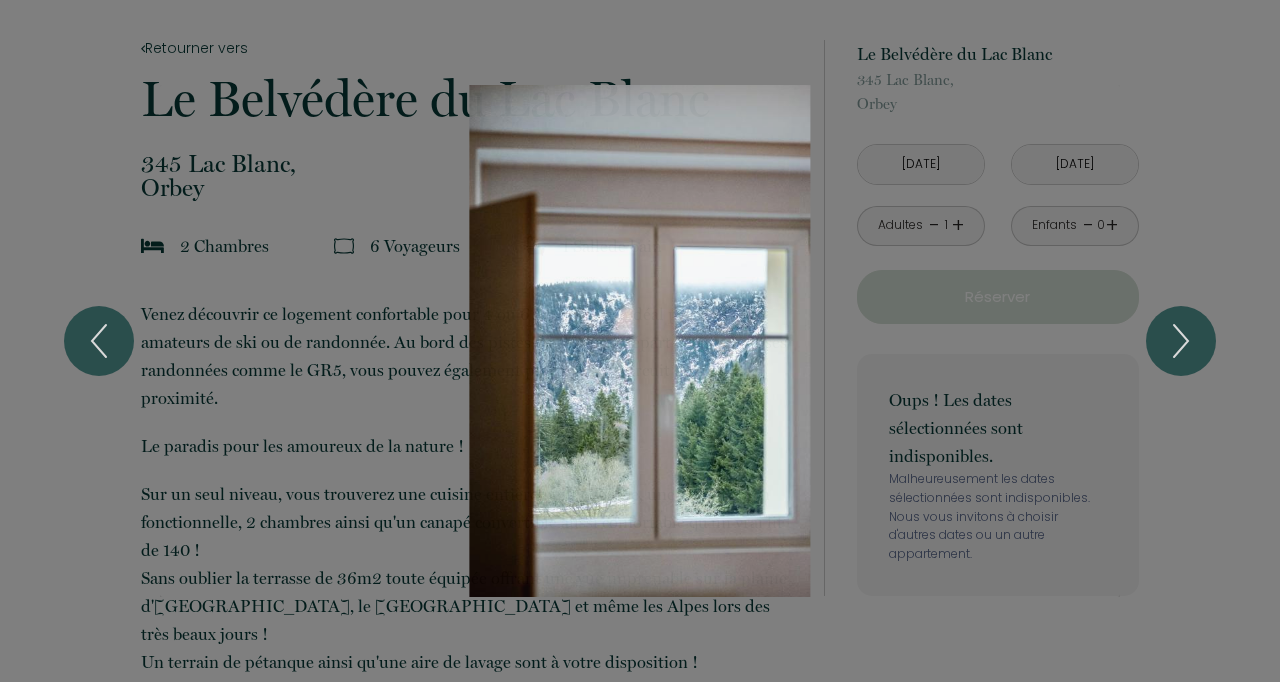 click 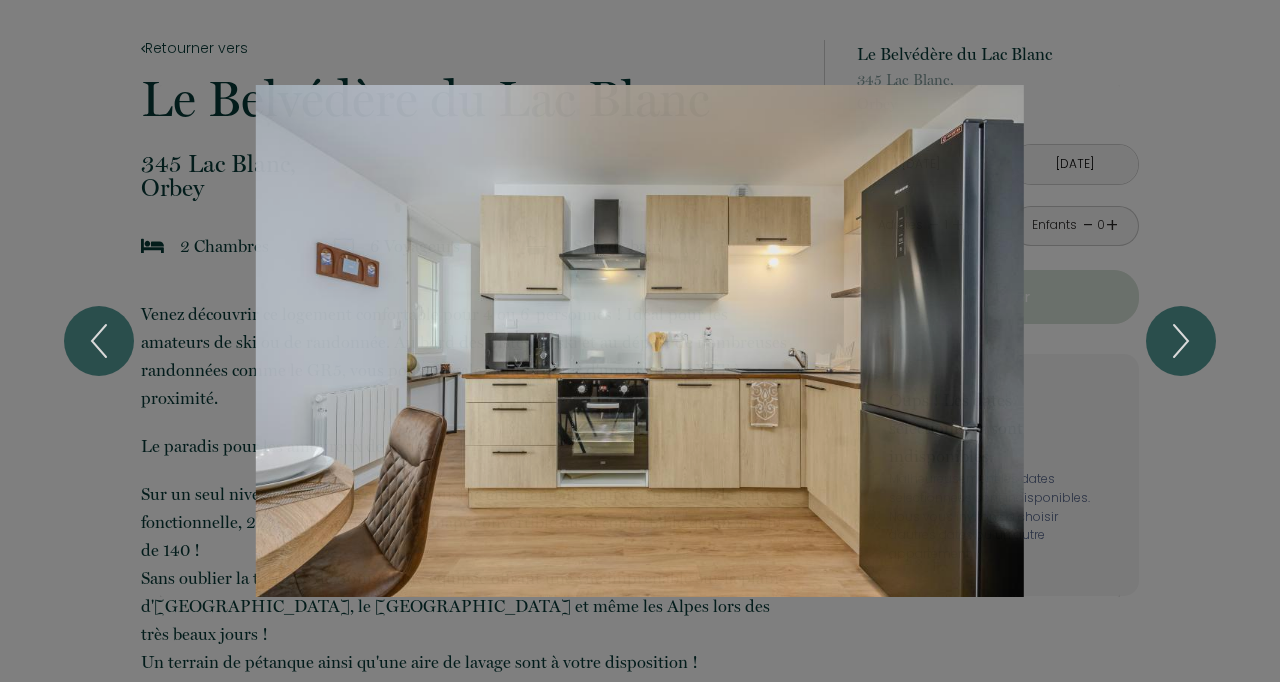 click 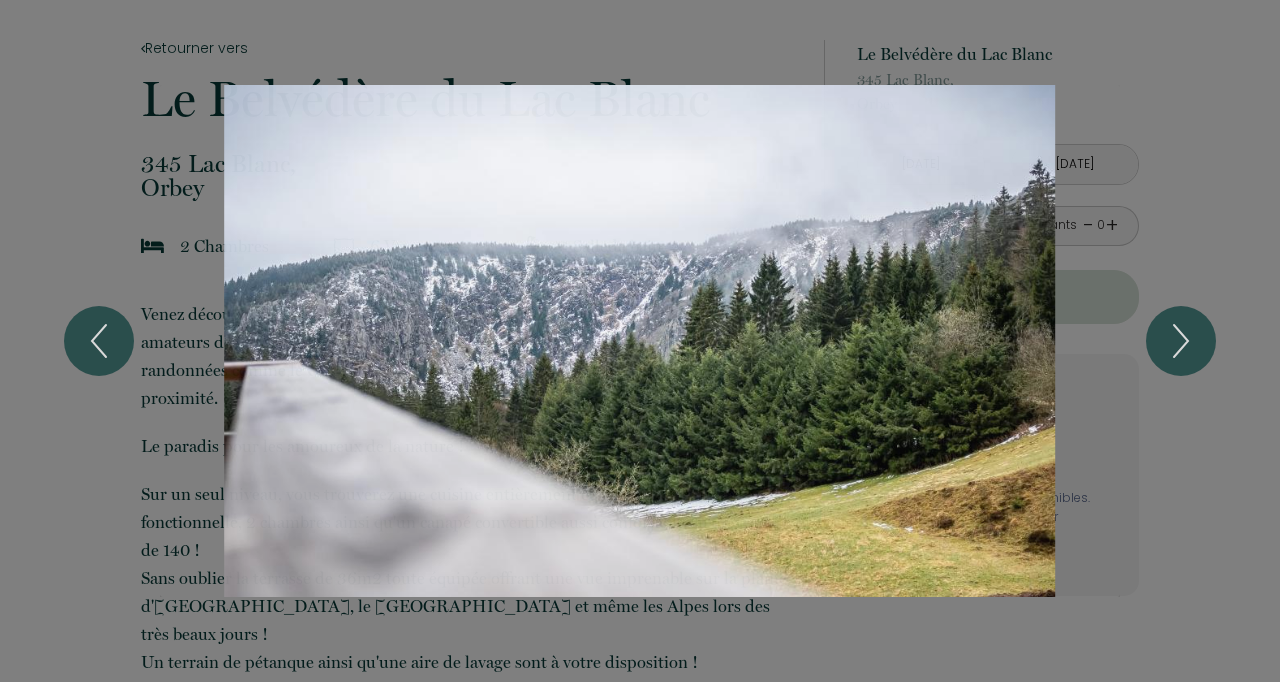 click 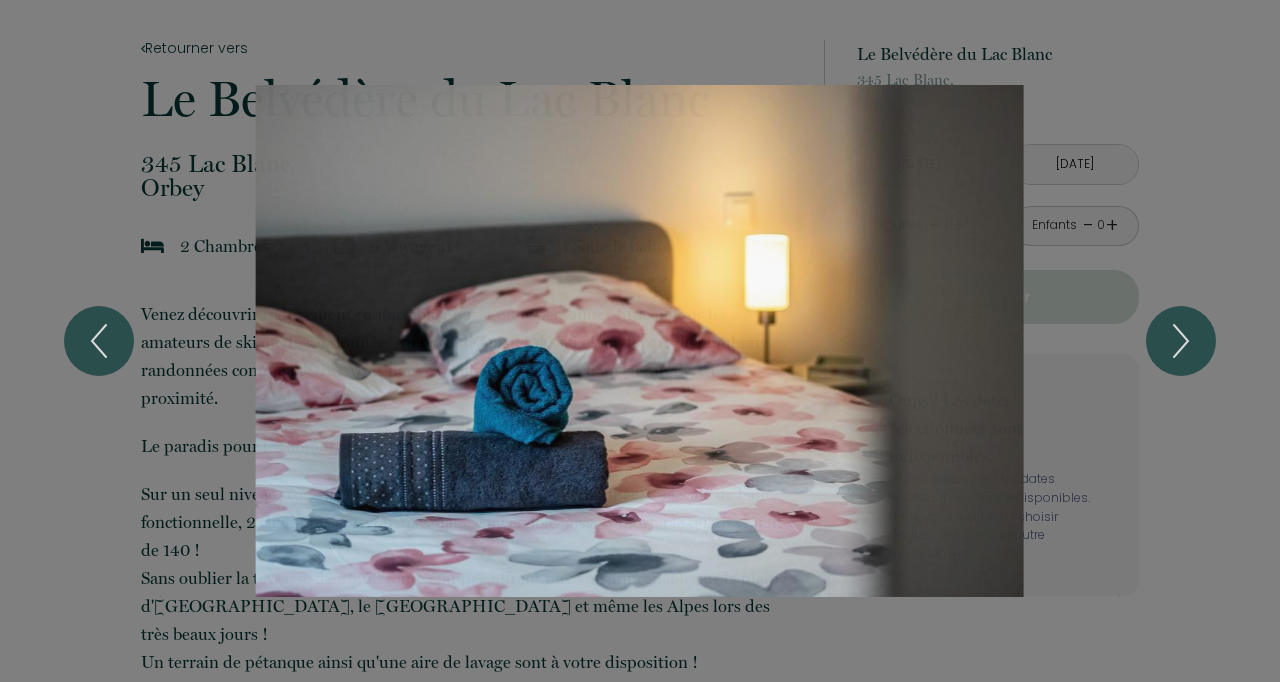 click on "1 2 3 4 5 6 7 8 9 10 11 12 13 14 15 16 17 18 19 20 21" at bounding box center [640, 341] 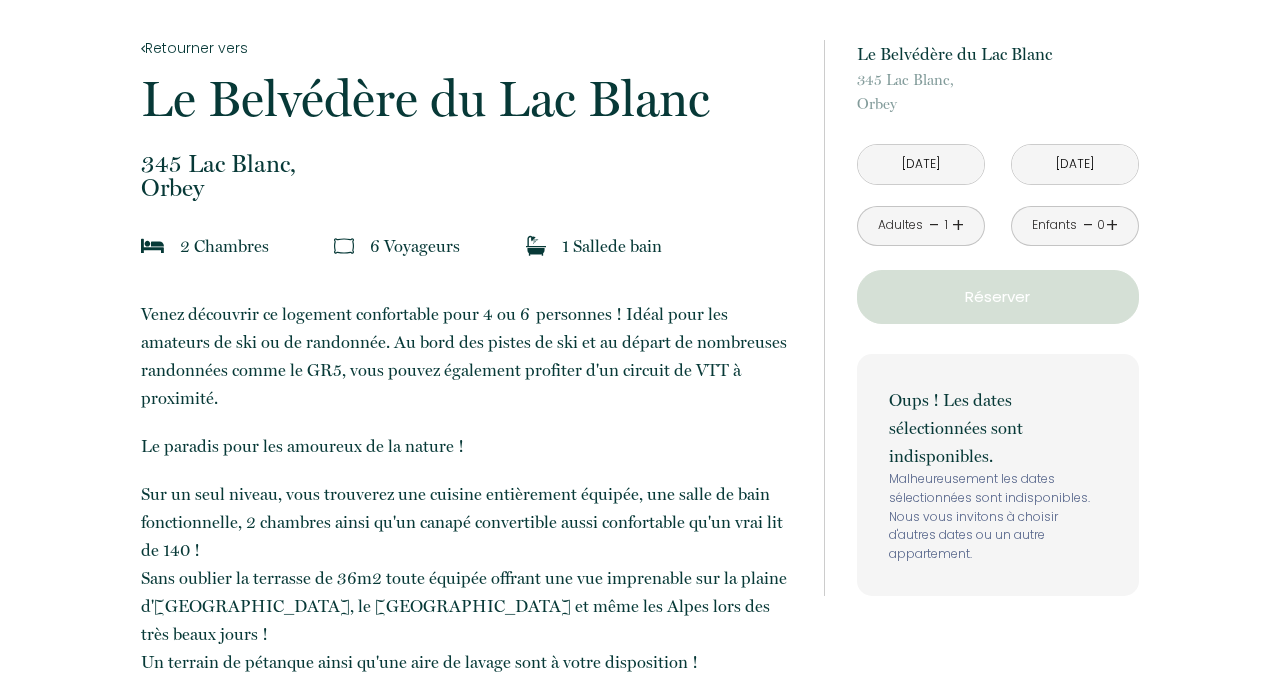 click on "[DATE]" at bounding box center [921, 164] 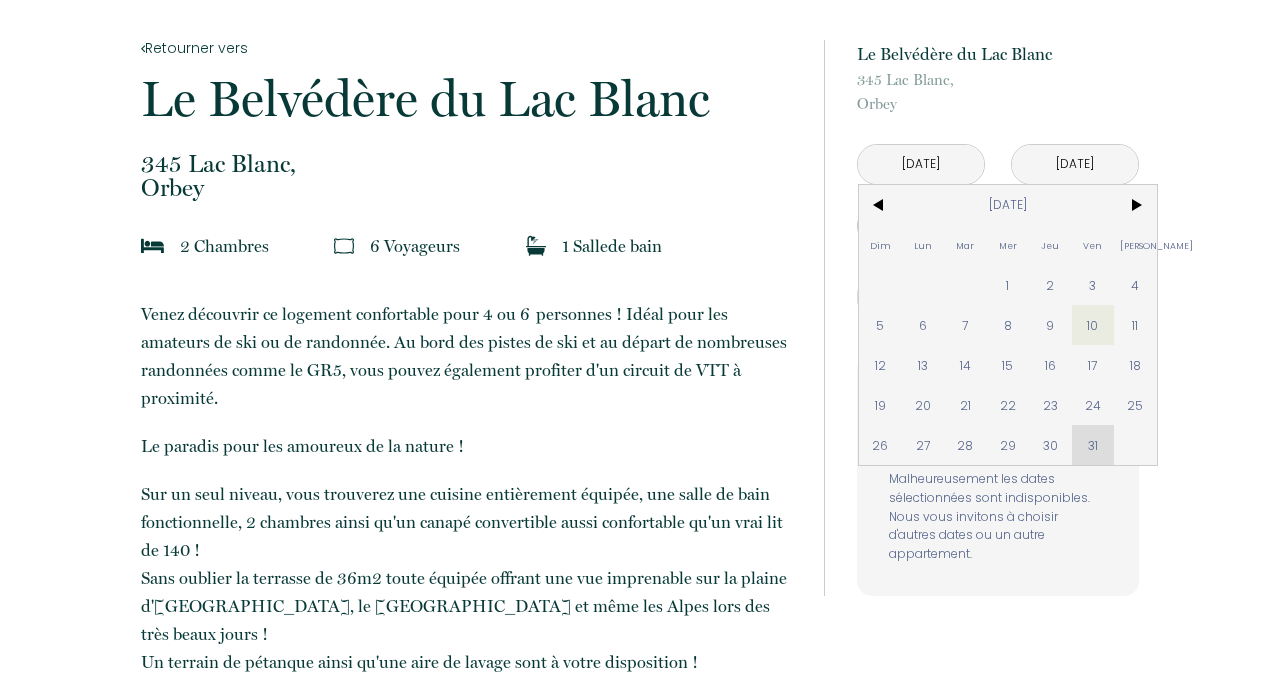 click on "<" at bounding box center [880, 205] 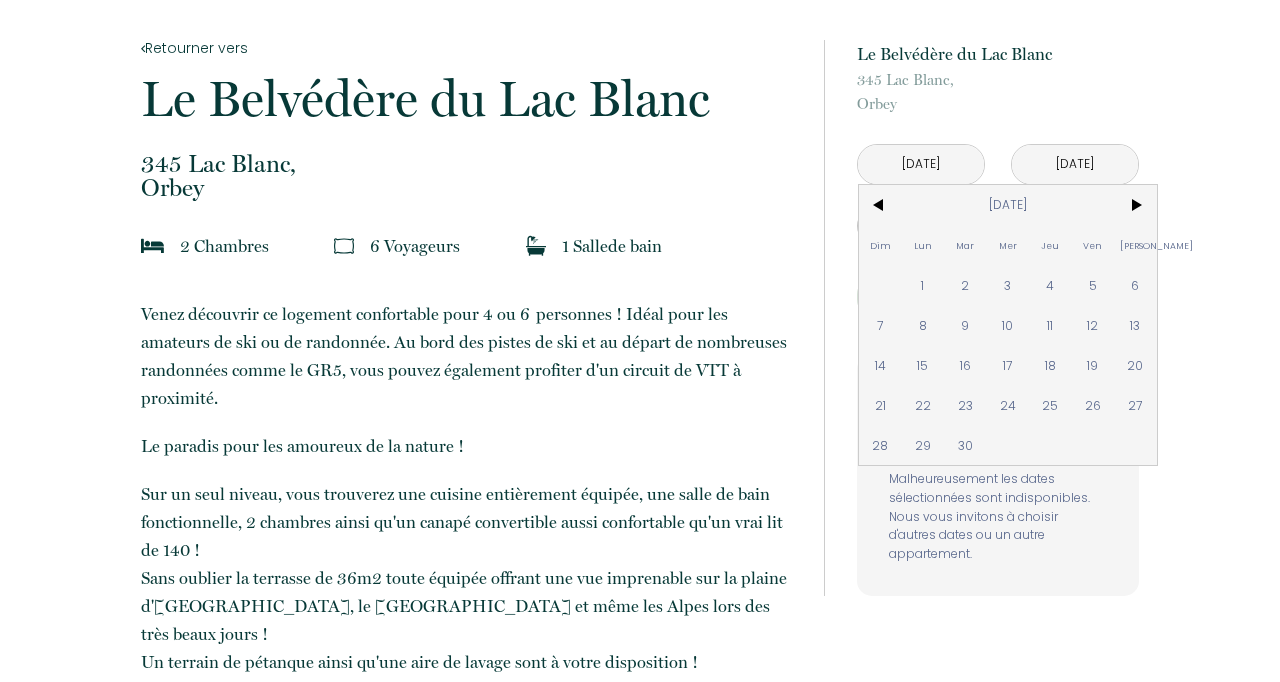 click on "13" at bounding box center (1135, 325) 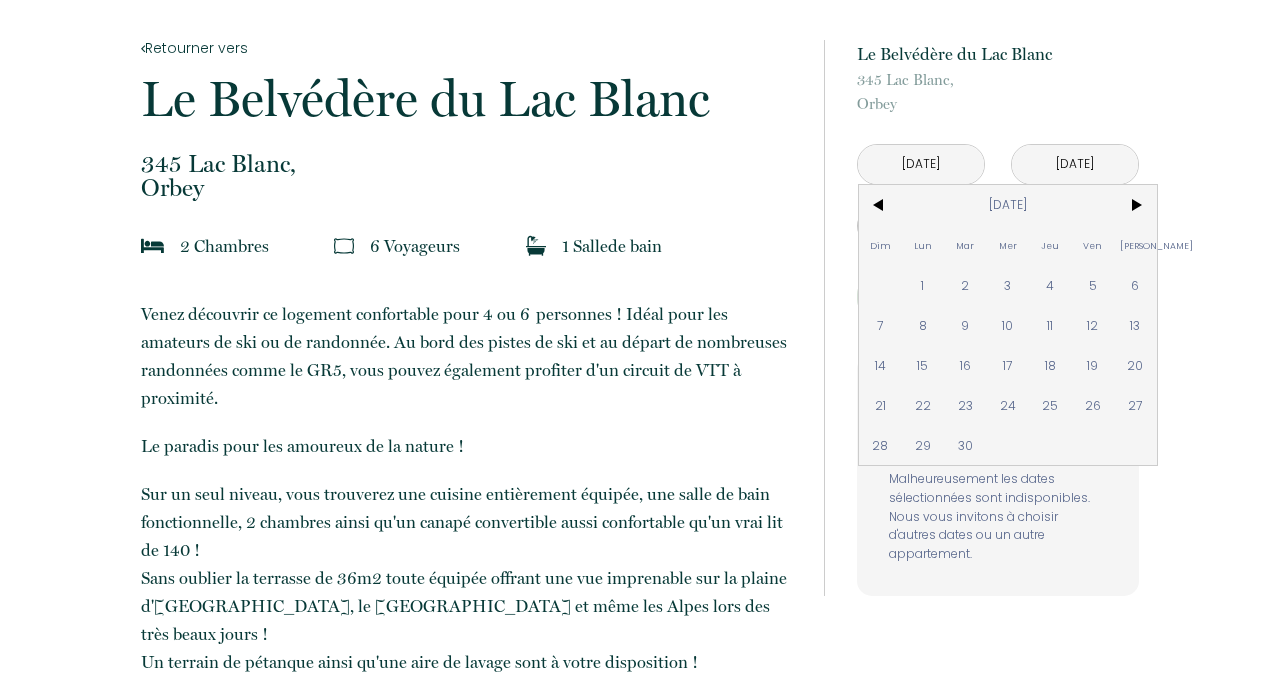 type on "[DATE]" 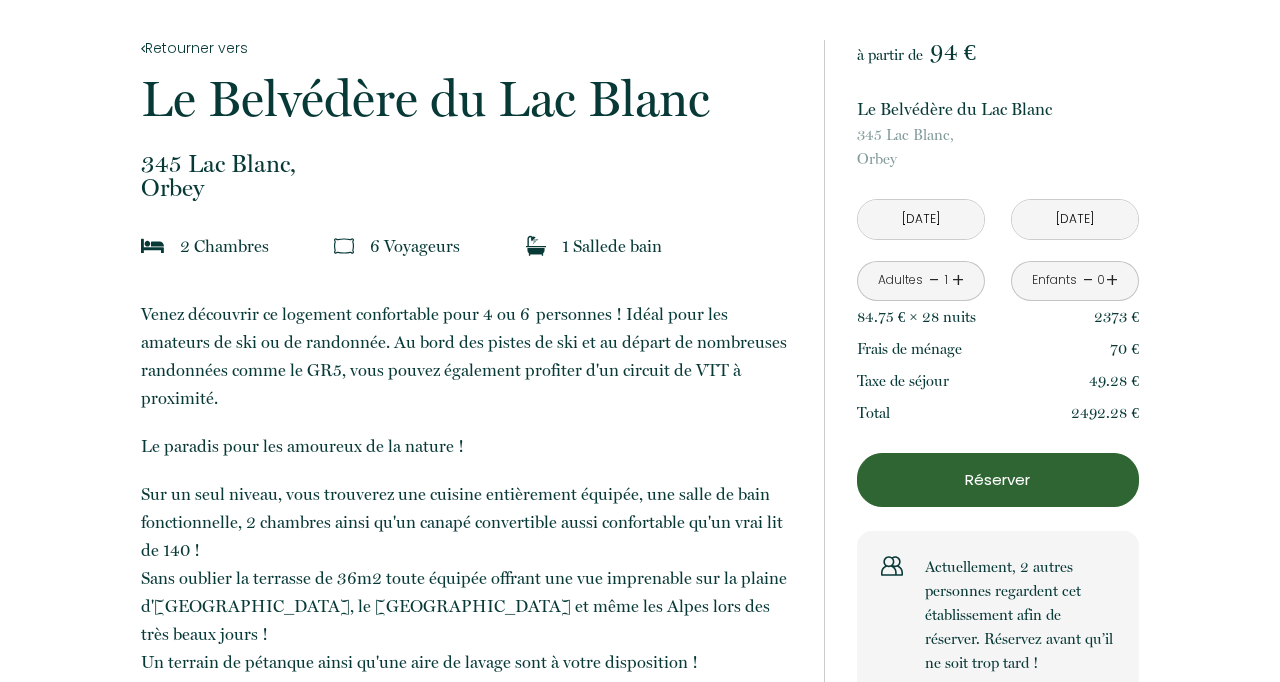 click on "[DATE]" at bounding box center [1075, 219] 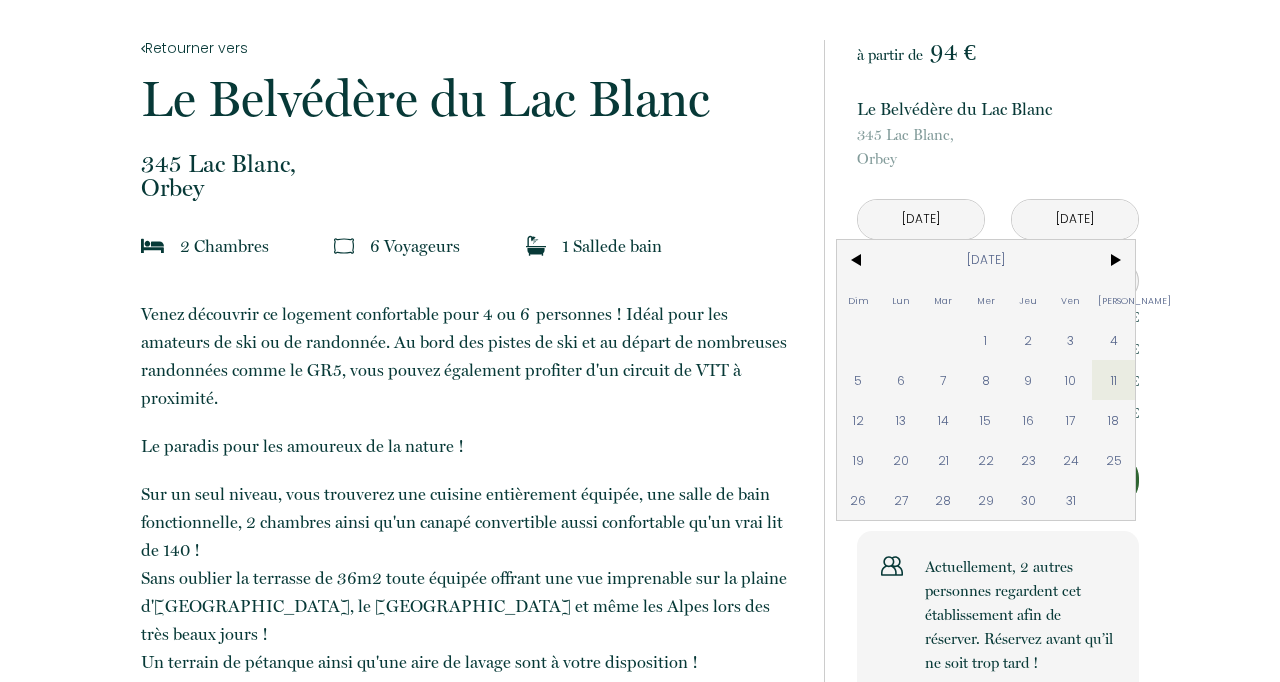 click on "<" at bounding box center (858, 260) 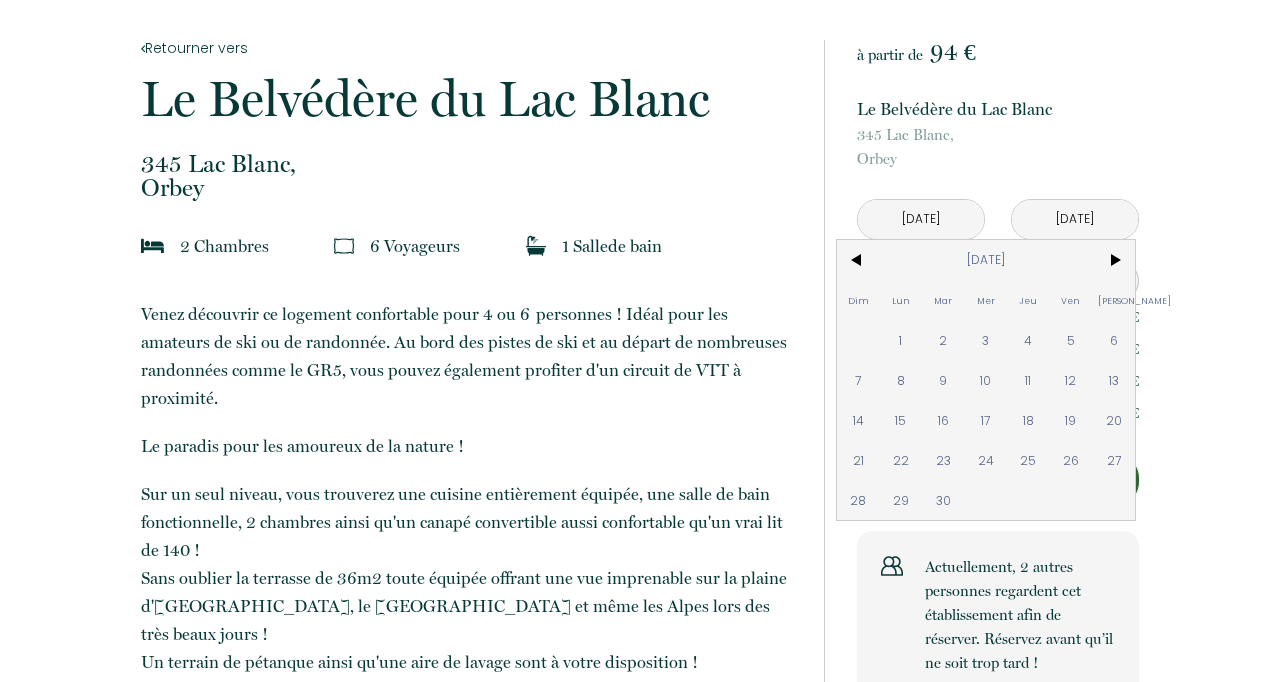 click on "20" at bounding box center (1113, 420) 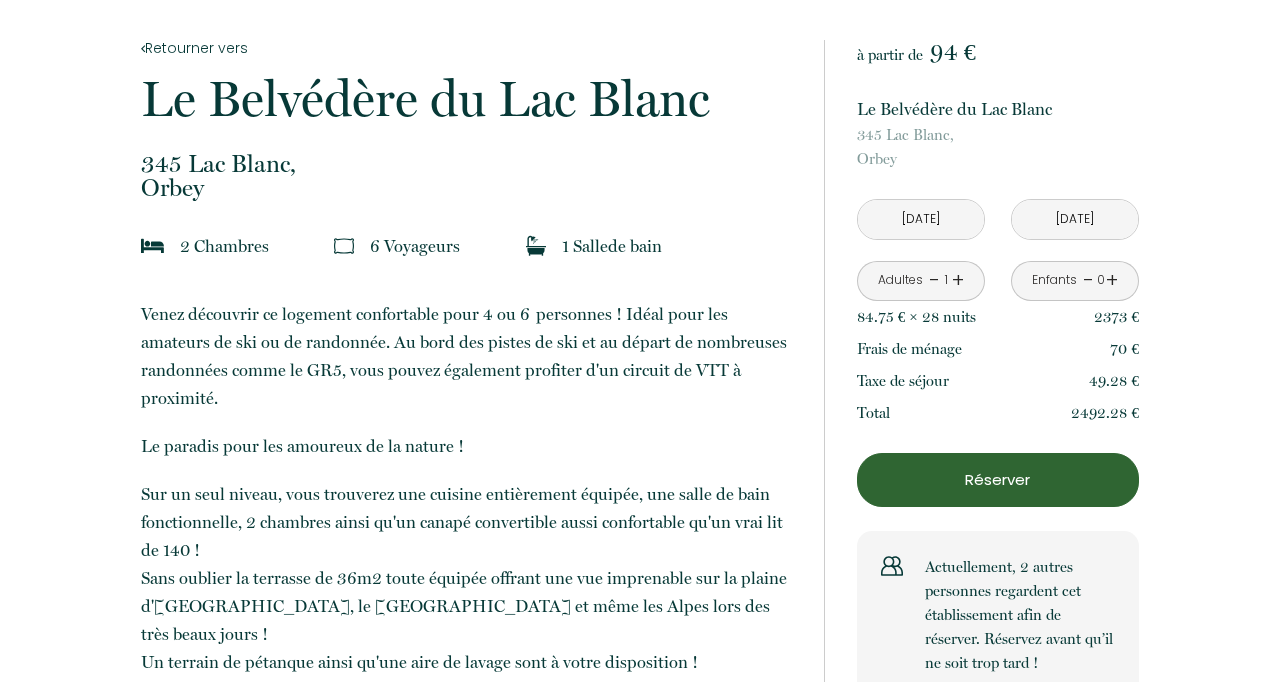 type on "[DATE]" 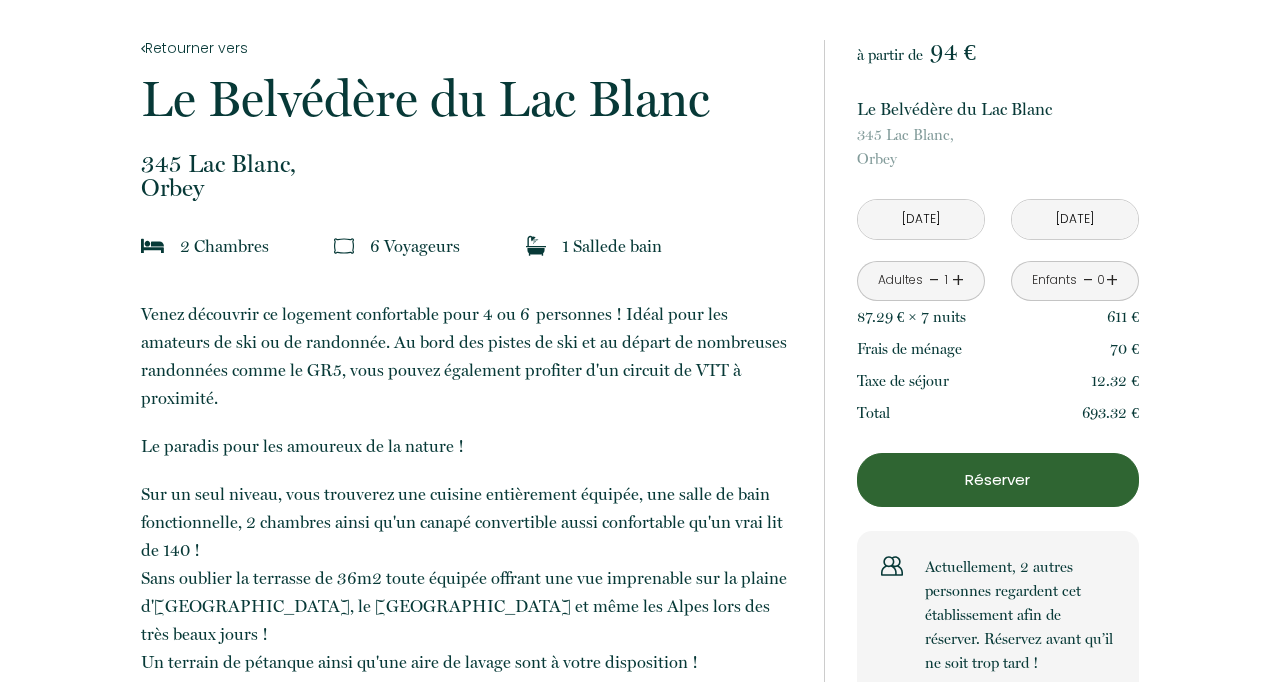 click on "+" at bounding box center (958, 280) 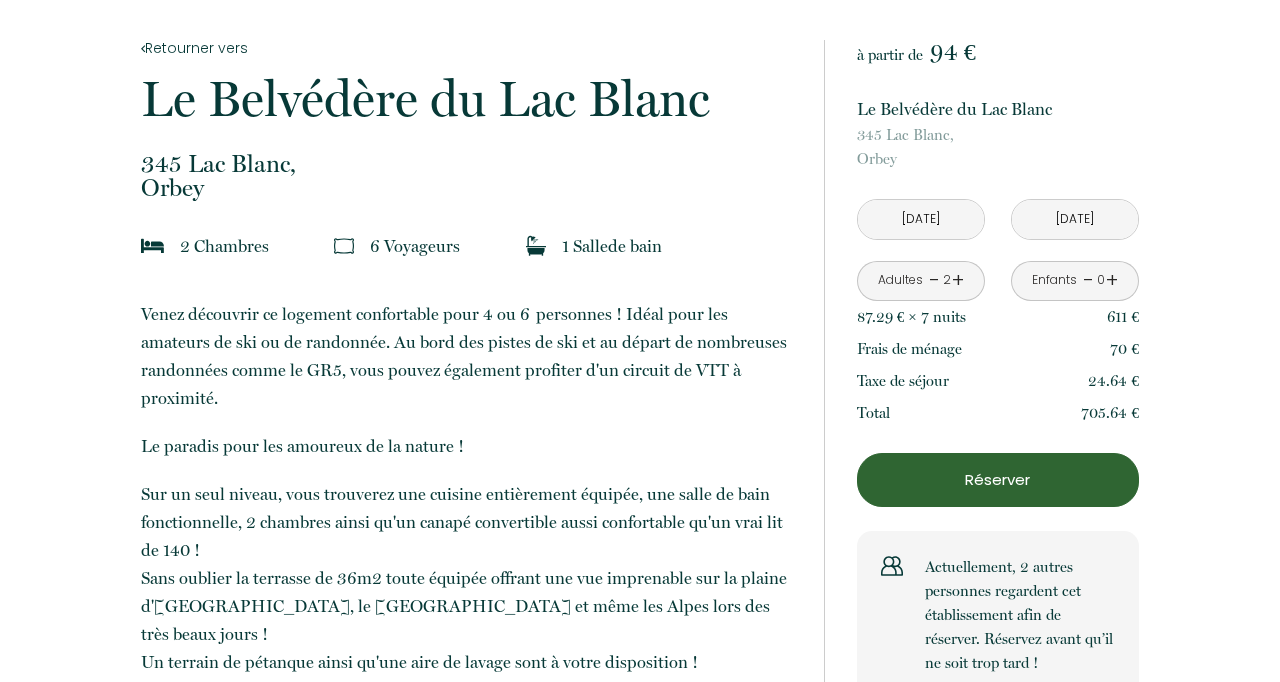 click on "+" at bounding box center [958, 280] 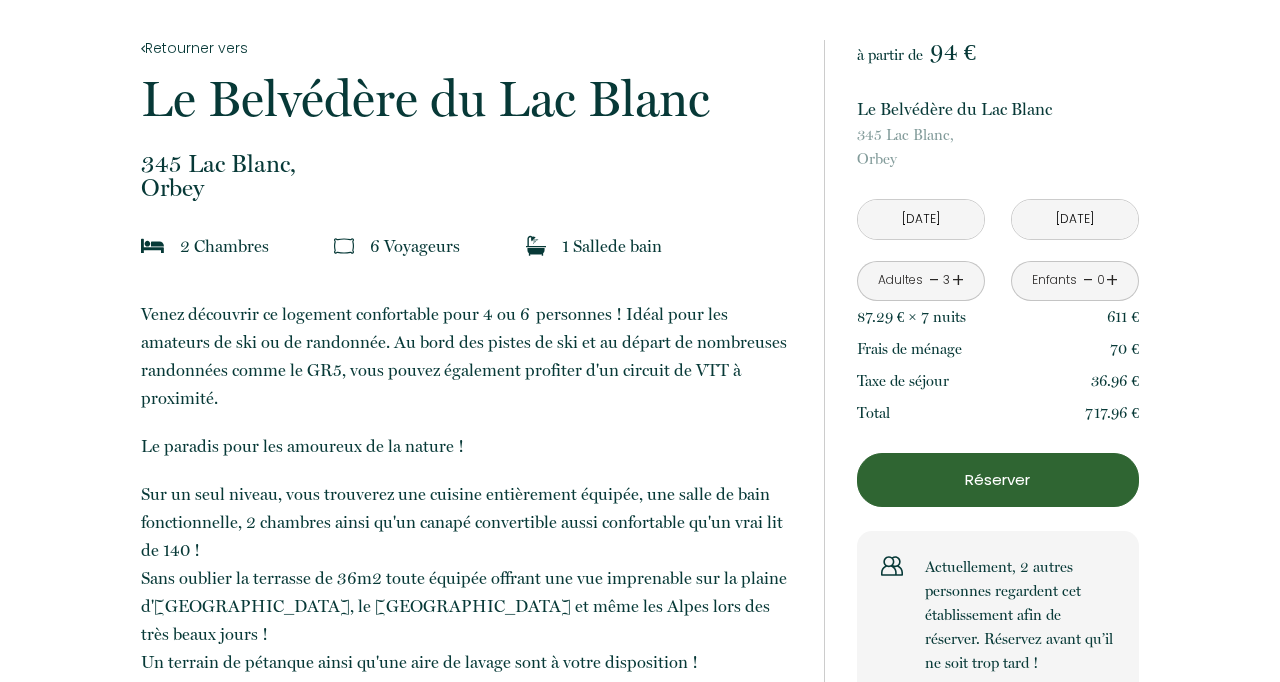 click on "+" at bounding box center (958, 280) 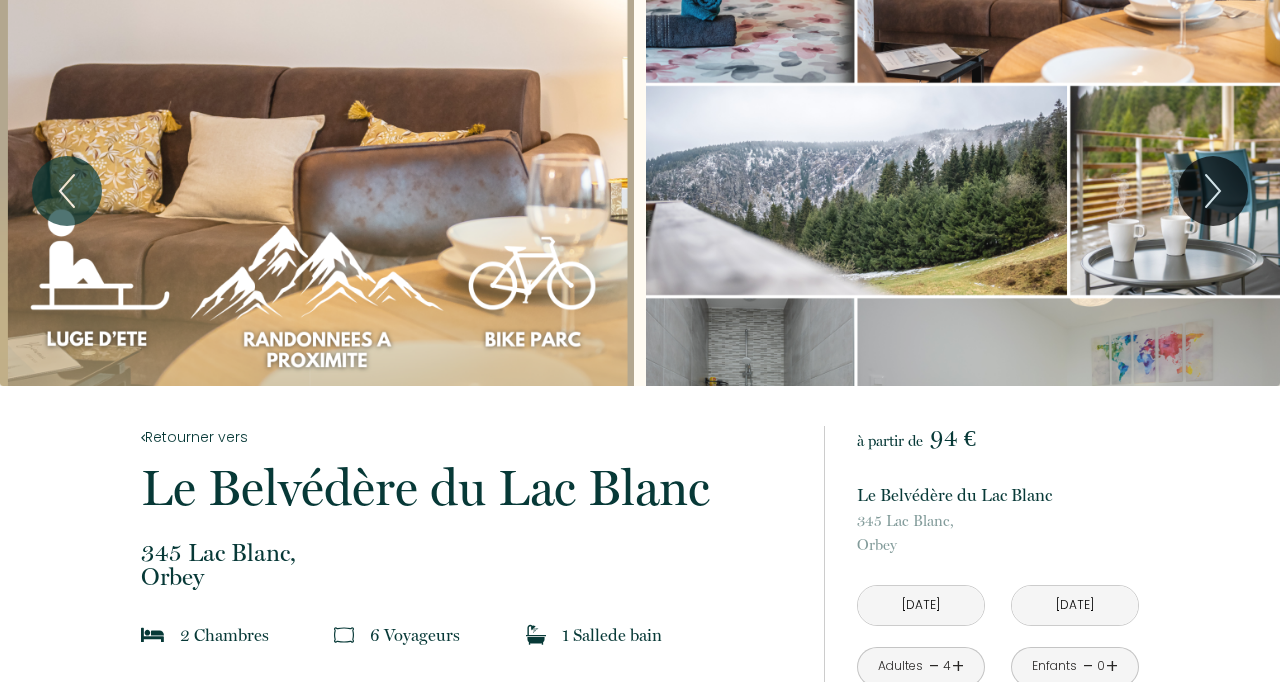 scroll, scrollTop: 0, scrollLeft: 0, axis: both 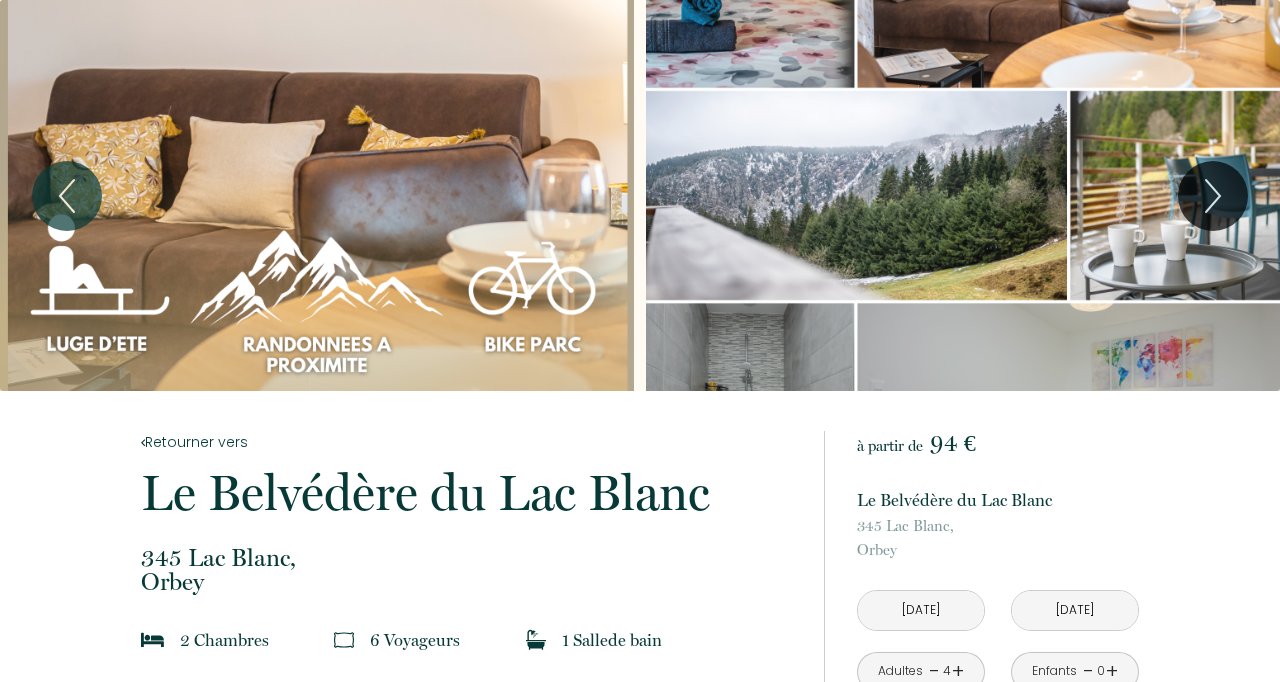 click 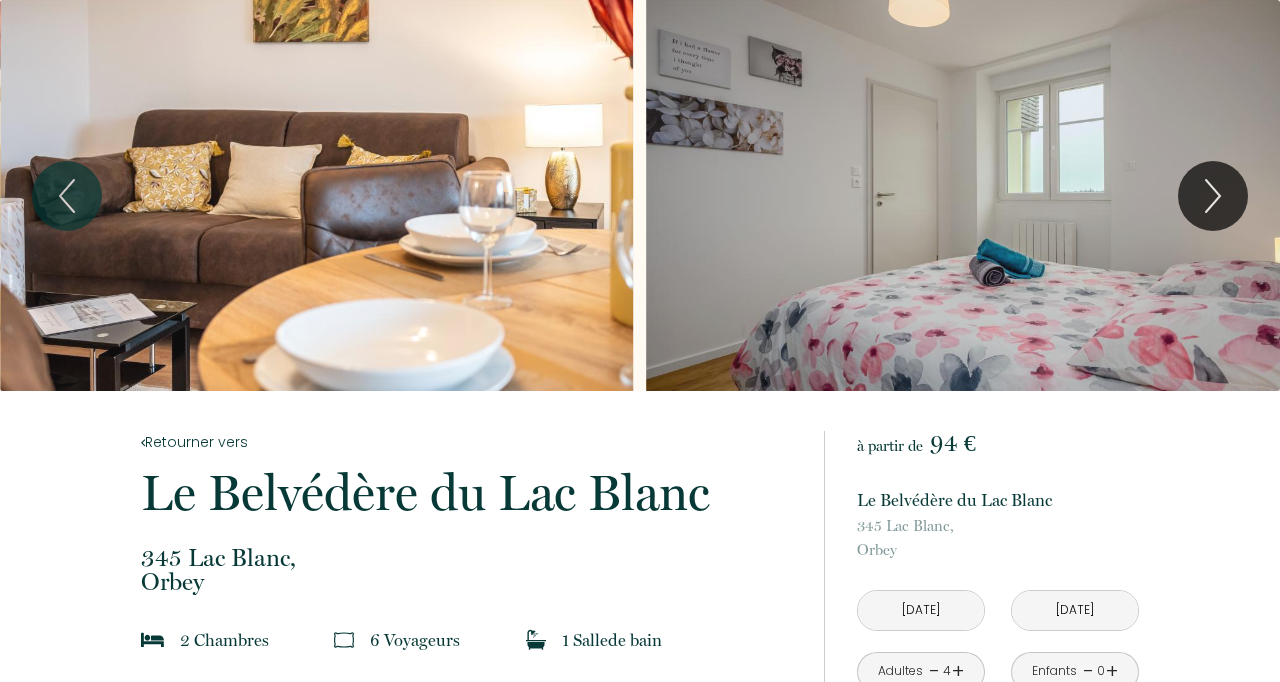 click 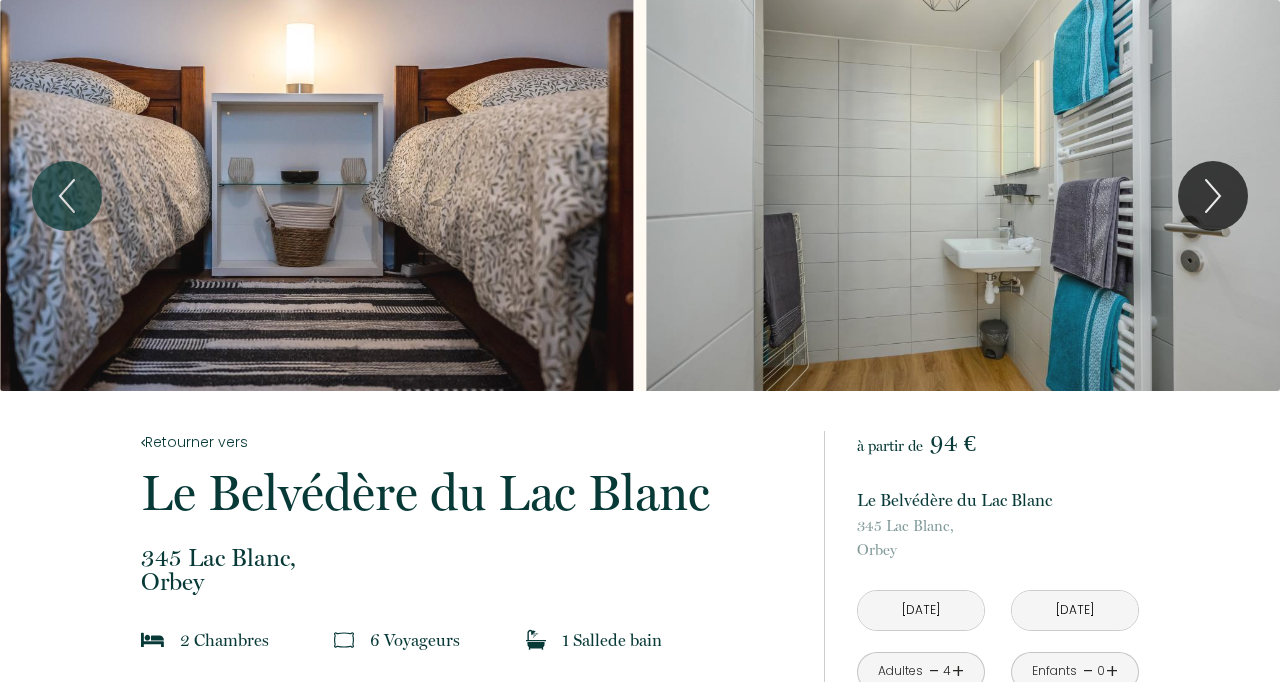 click 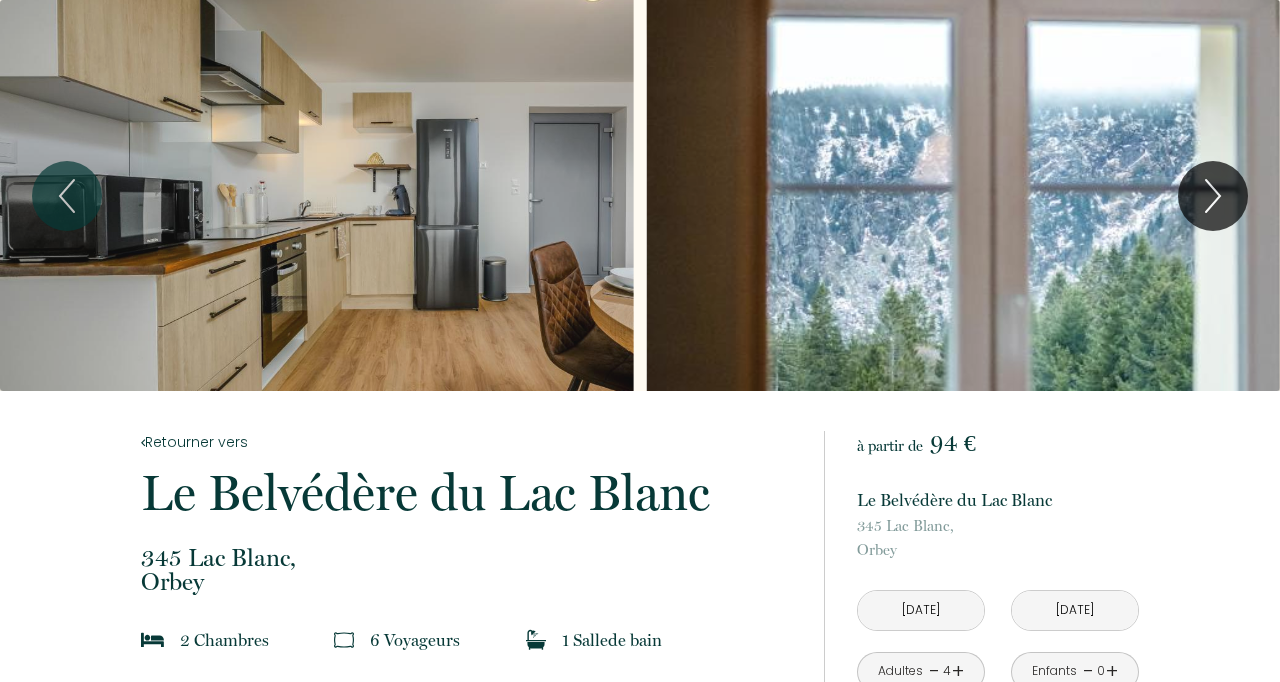 click 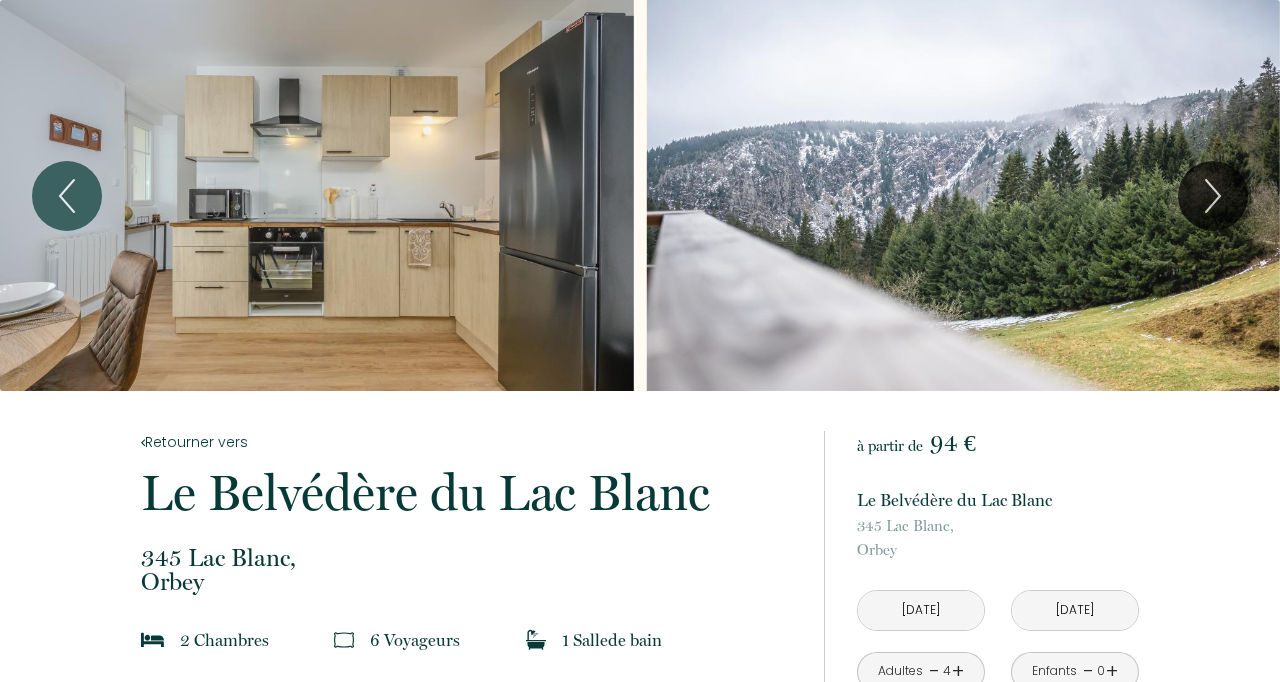 click 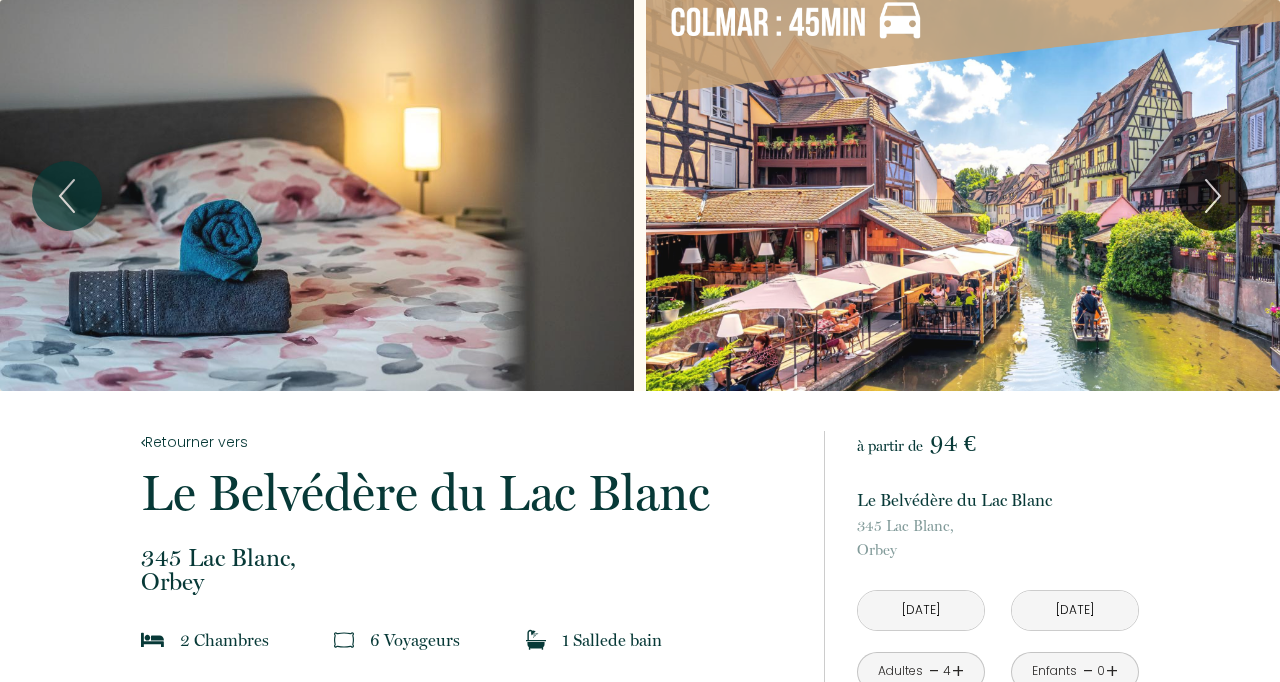 click 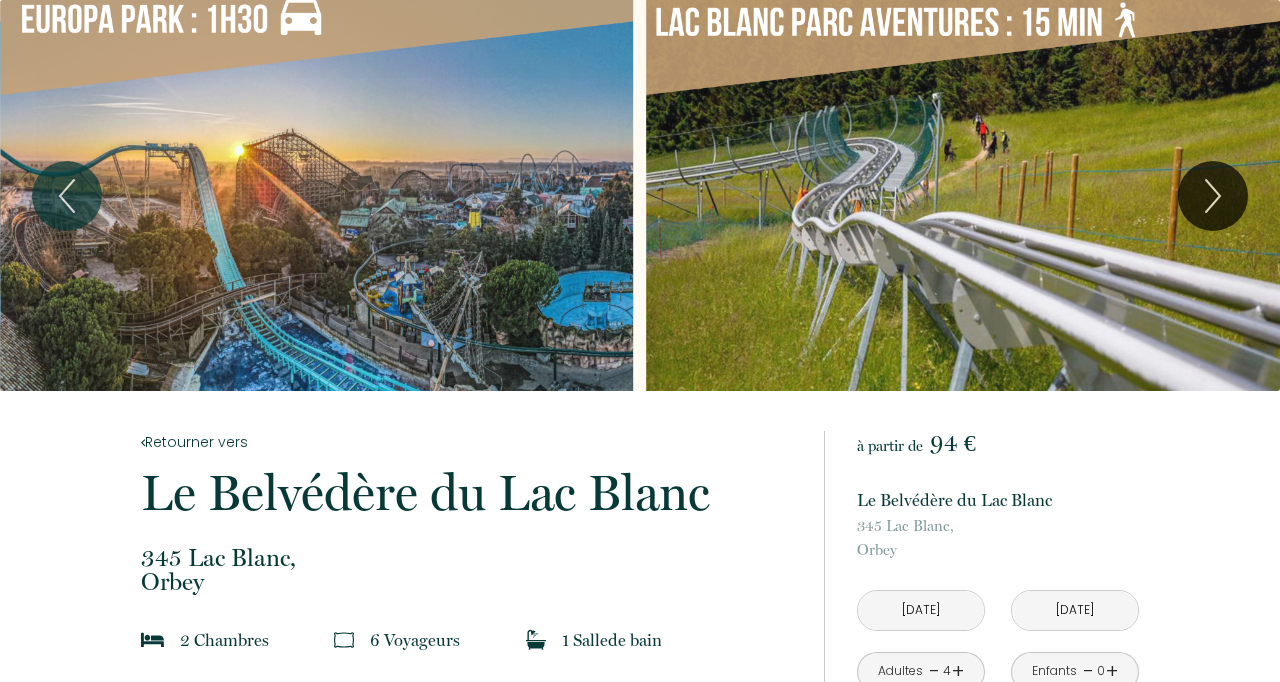 click 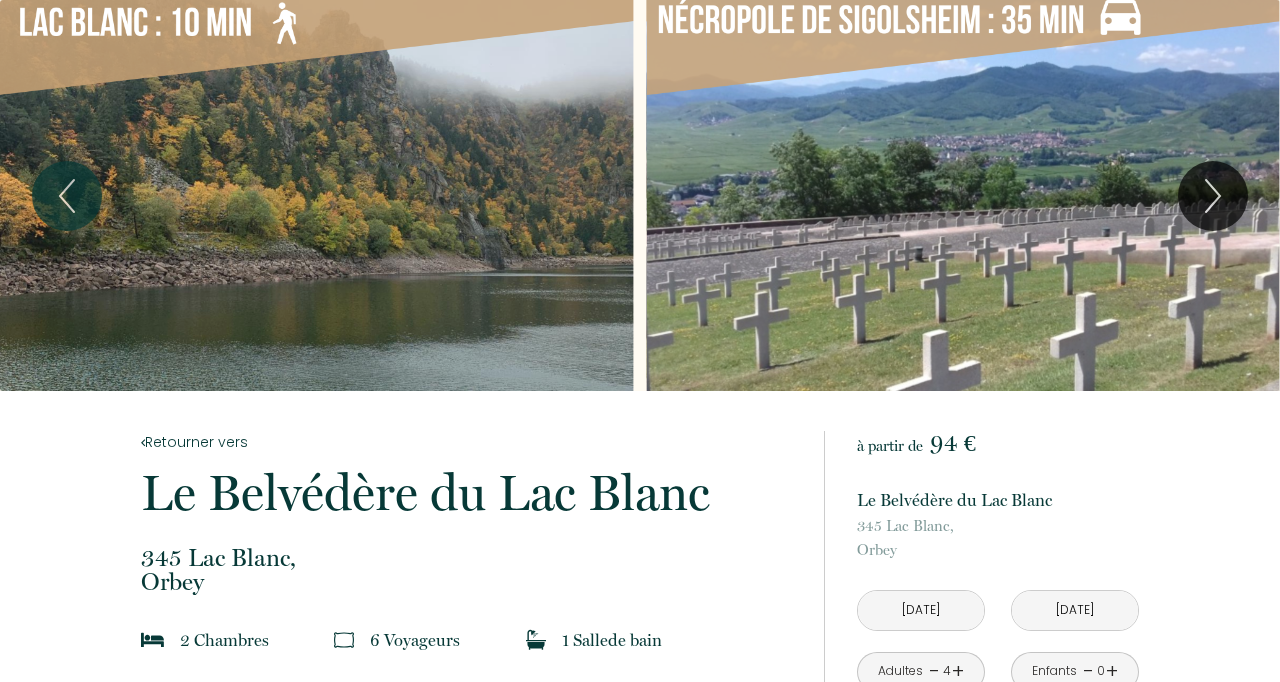 click 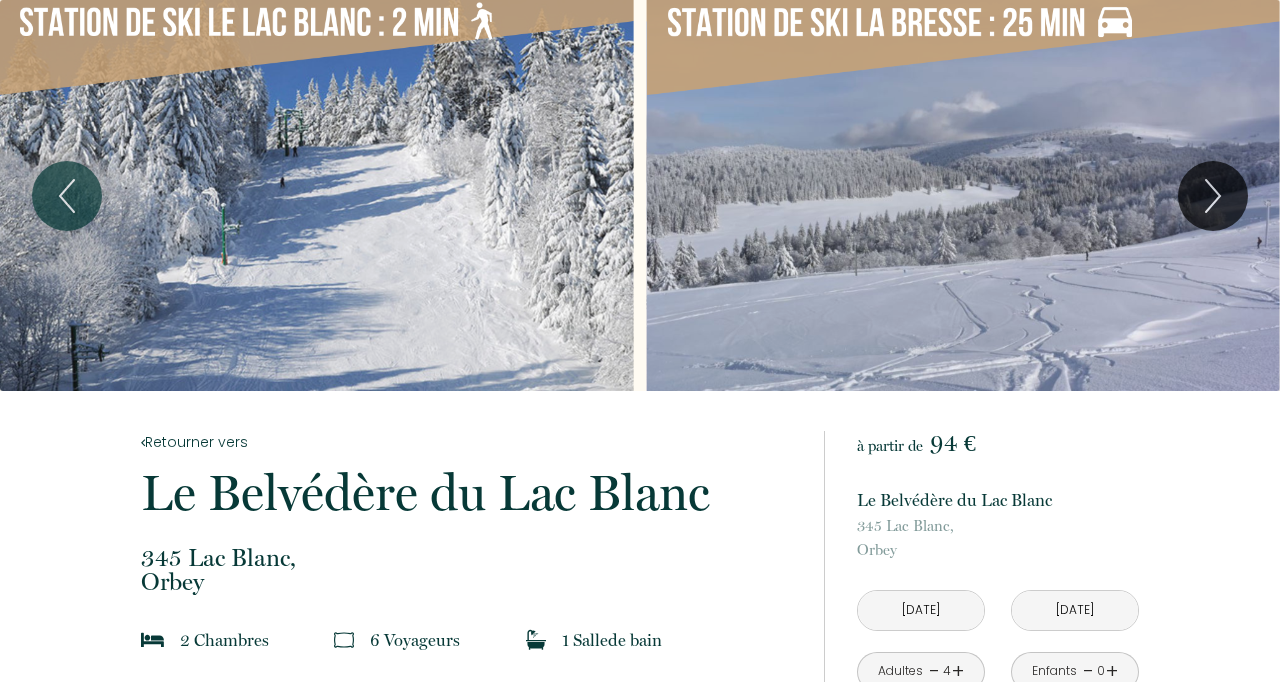 click 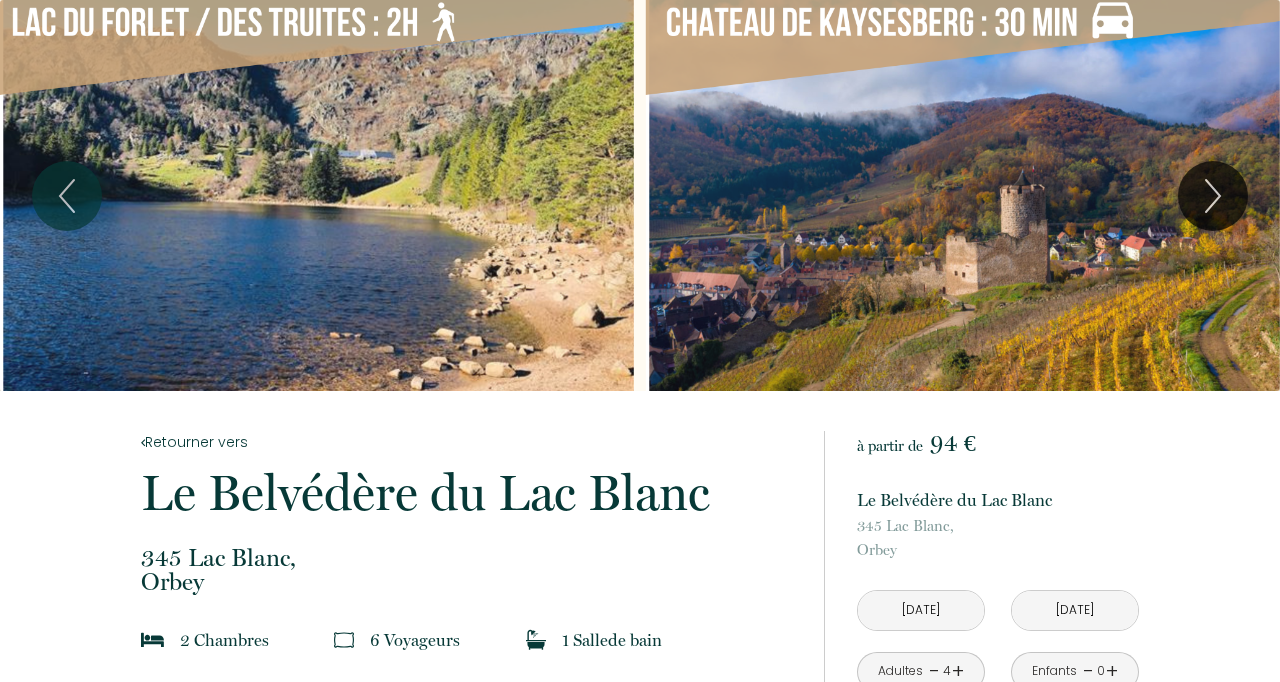 click 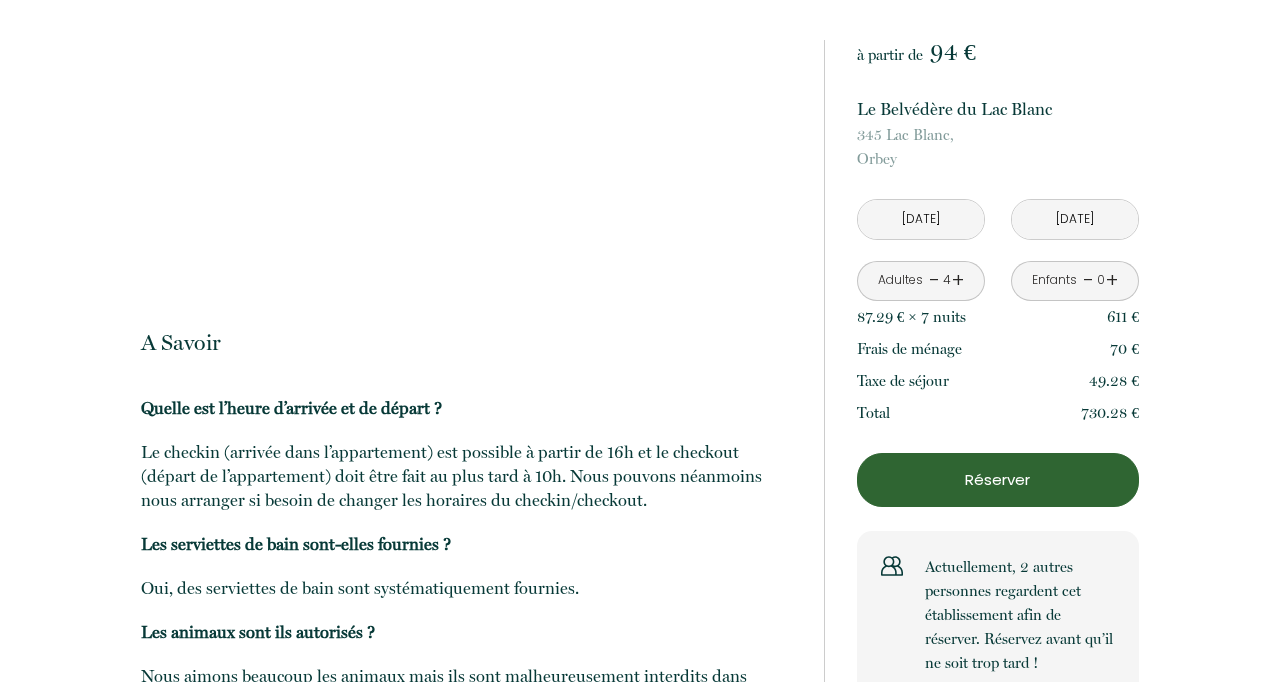 scroll, scrollTop: 2273, scrollLeft: 0, axis: vertical 